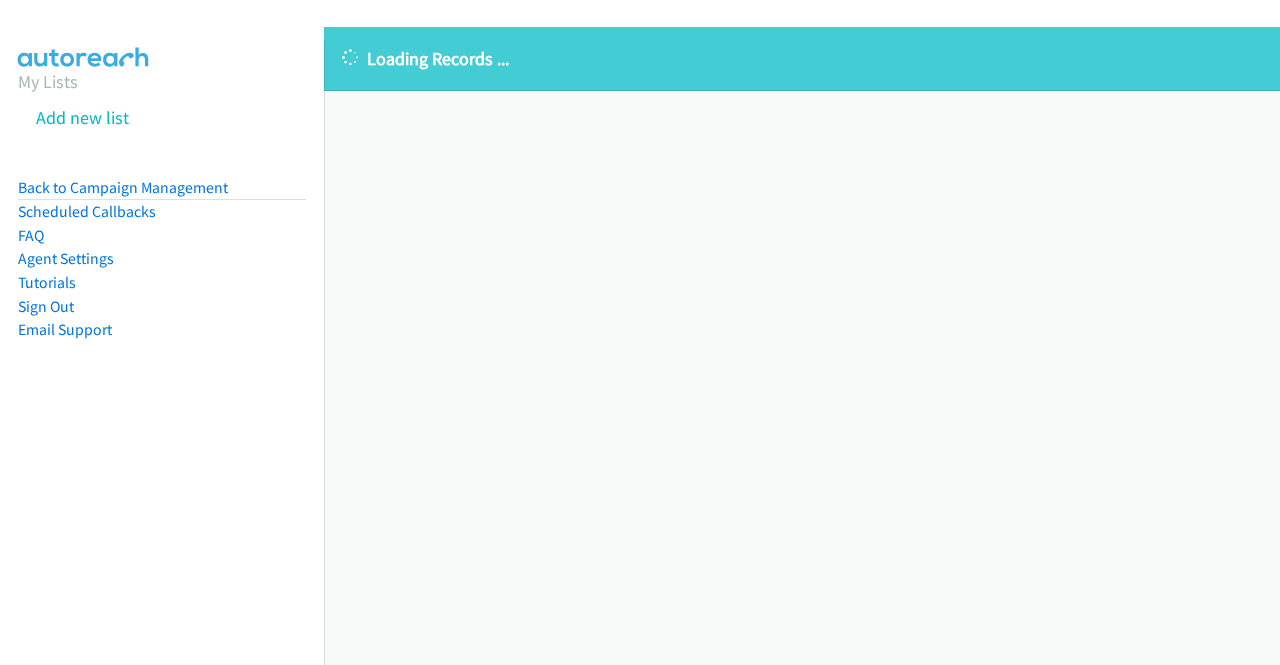 scroll, scrollTop: 0, scrollLeft: 0, axis: both 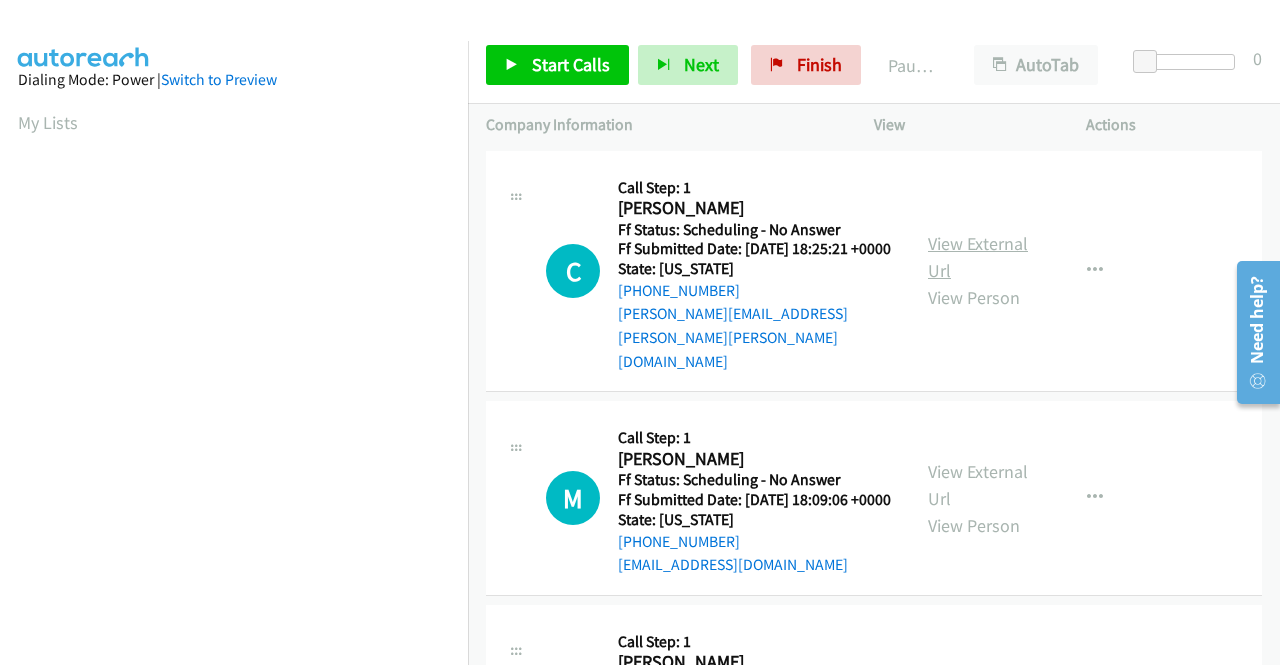 click on "View External Url" at bounding box center (978, 257) 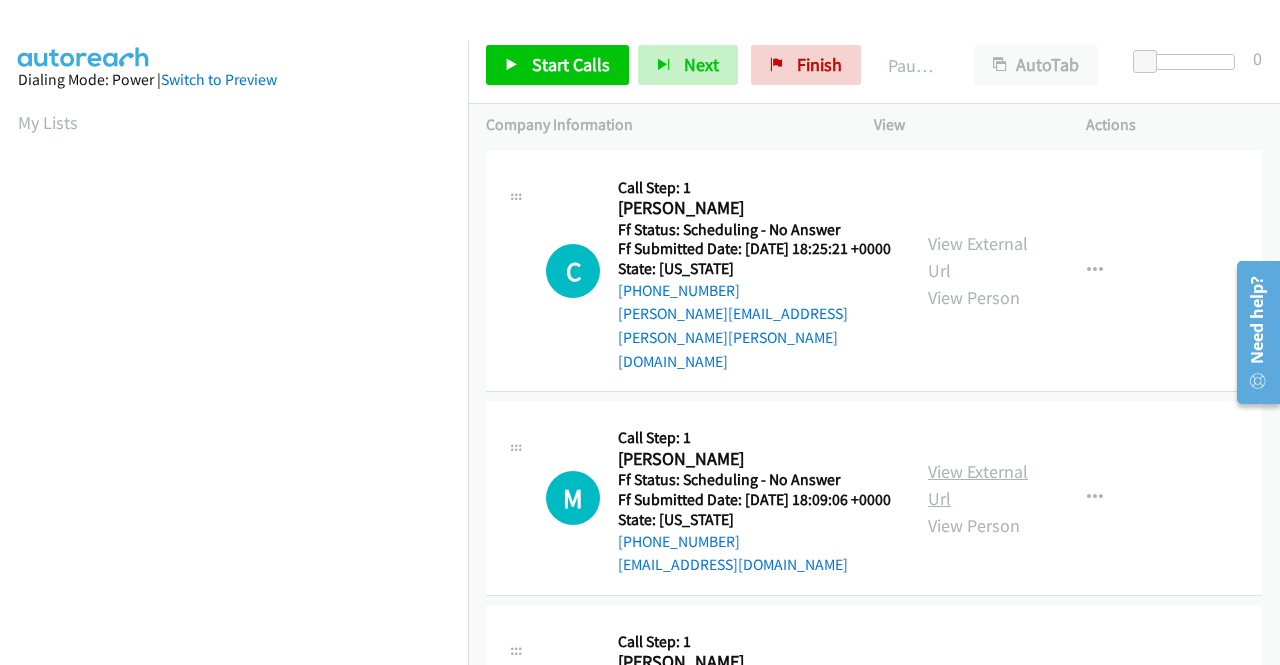 click on "View External Url" at bounding box center (978, 485) 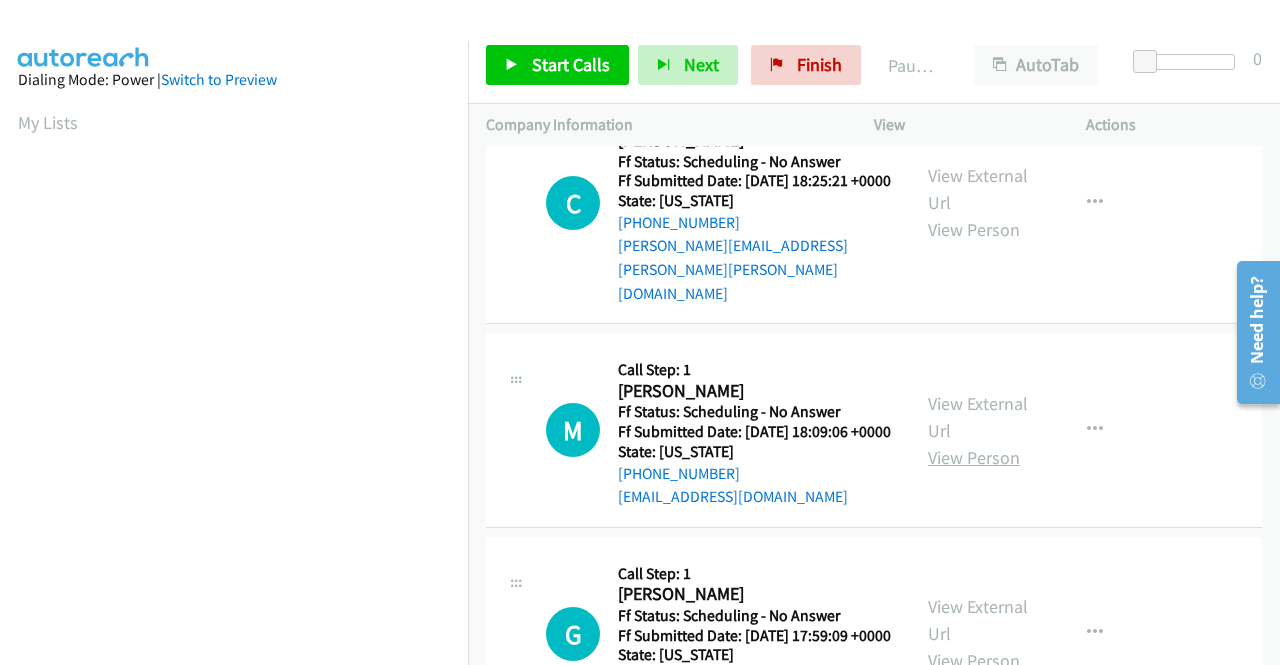 scroll, scrollTop: 100, scrollLeft: 0, axis: vertical 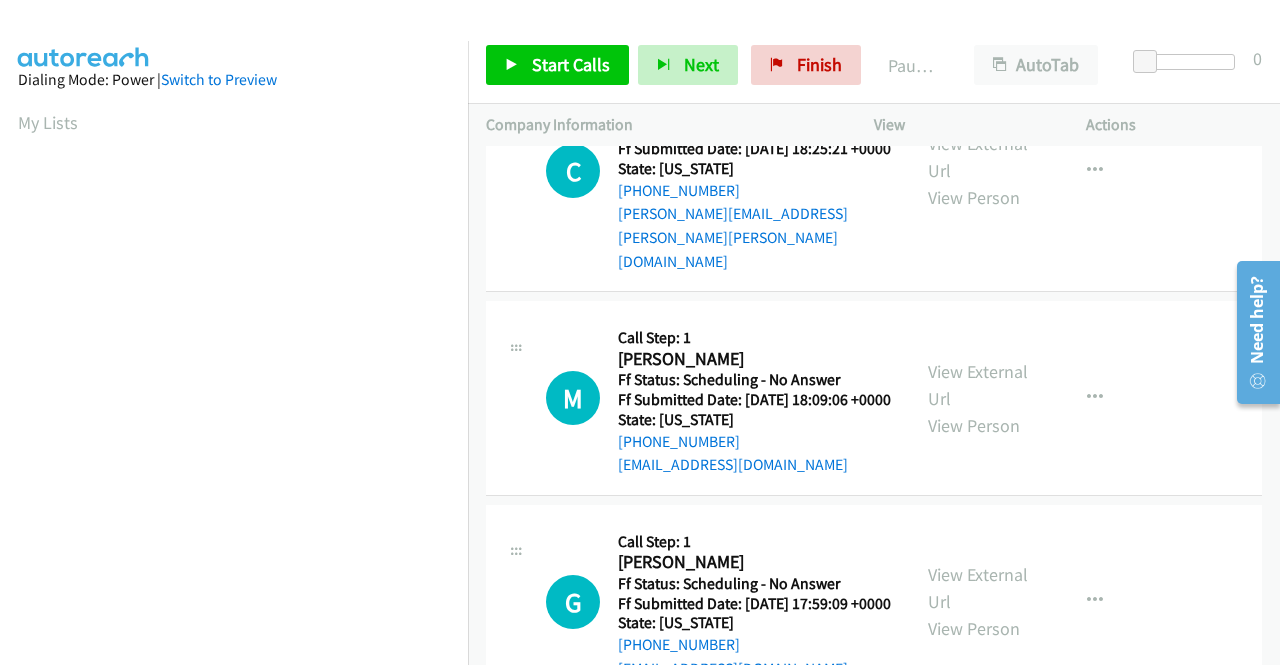 click on "View External Url
View Person" at bounding box center (980, 601) 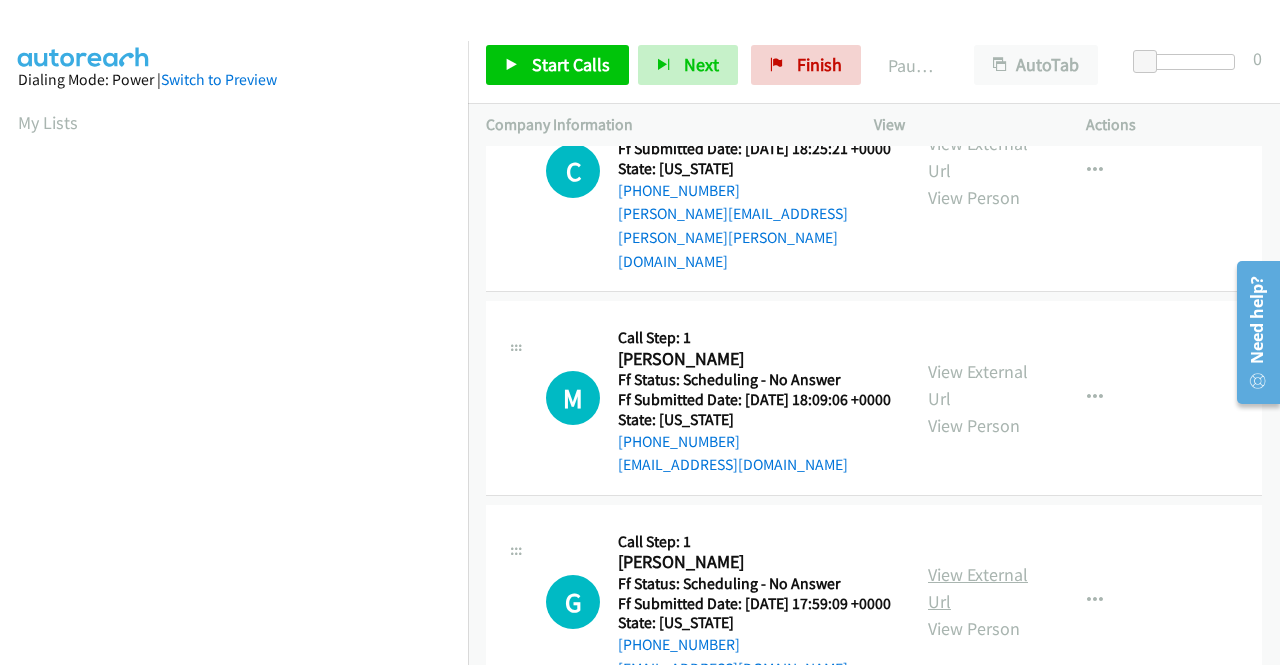click on "View External Url" at bounding box center (978, 588) 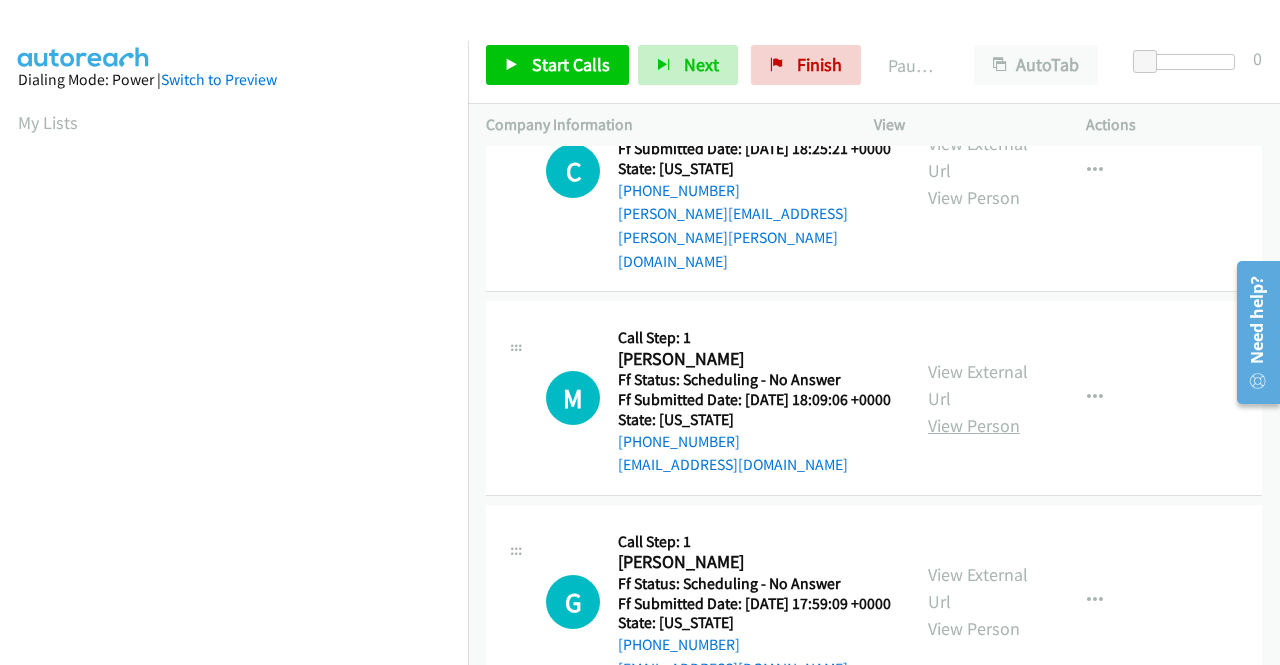 scroll, scrollTop: 300, scrollLeft: 0, axis: vertical 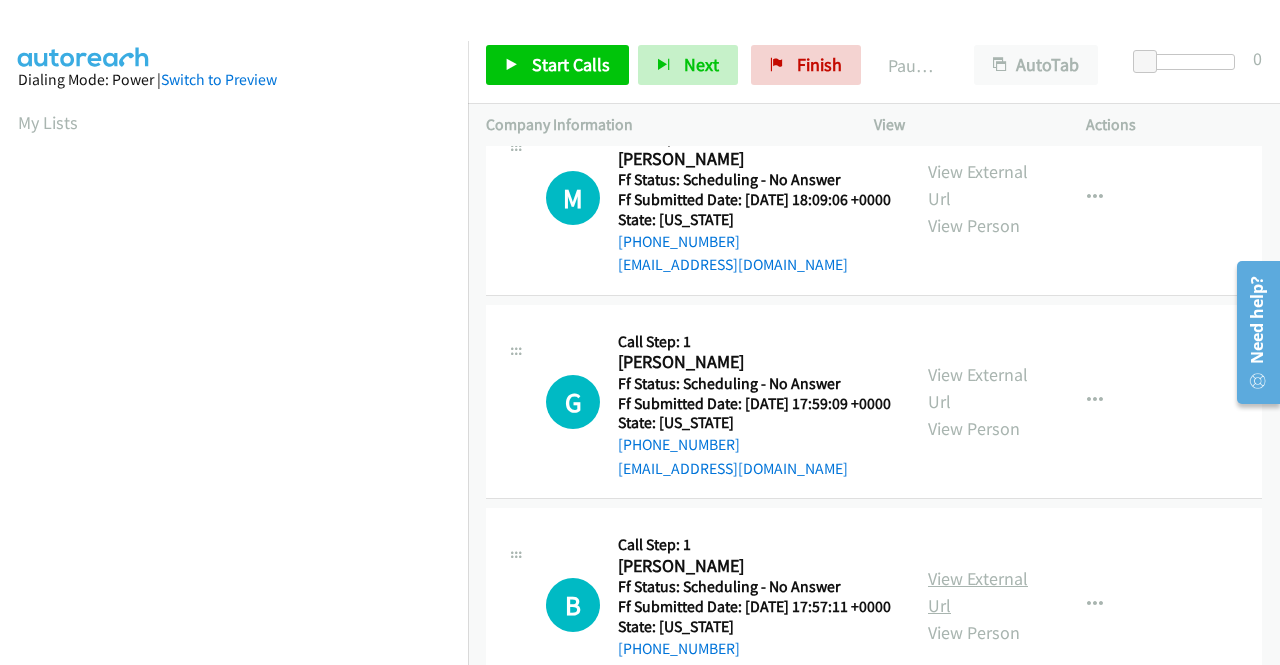 click on "View External Url" at bounding box center [978, 592] 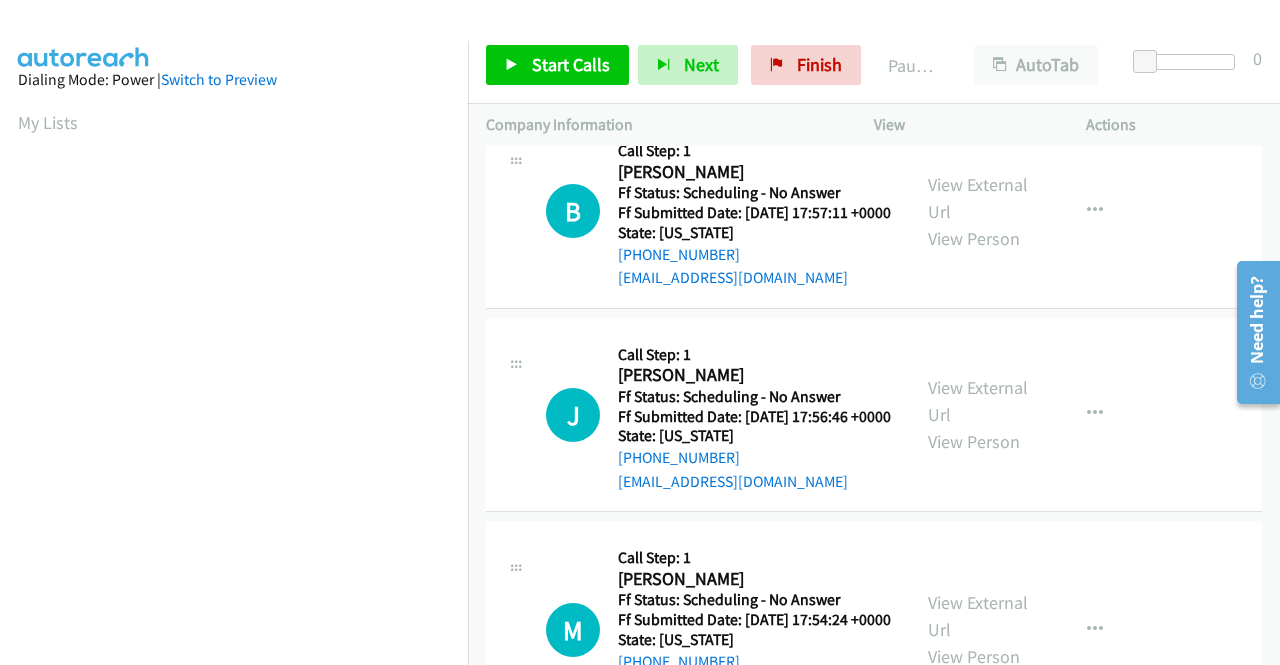 scroll, scrollTop: 700, scrollLeft: 0, axis: vertical 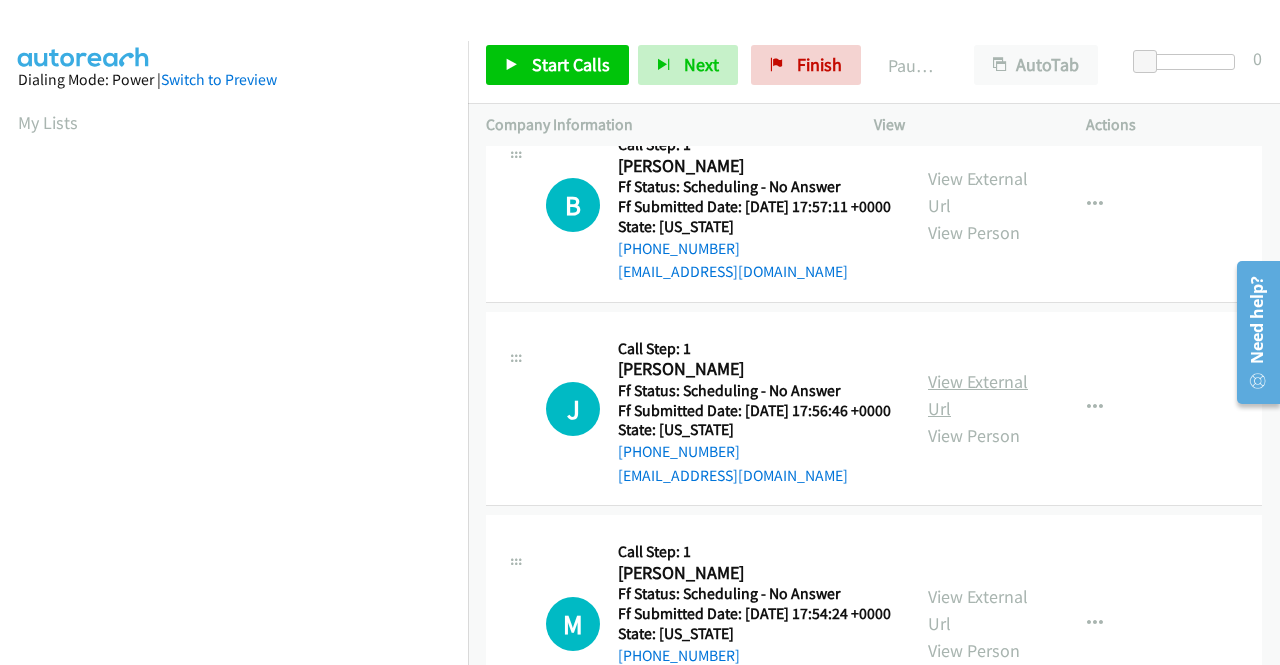 click on "View External Url" at bounding box center [978, 395] 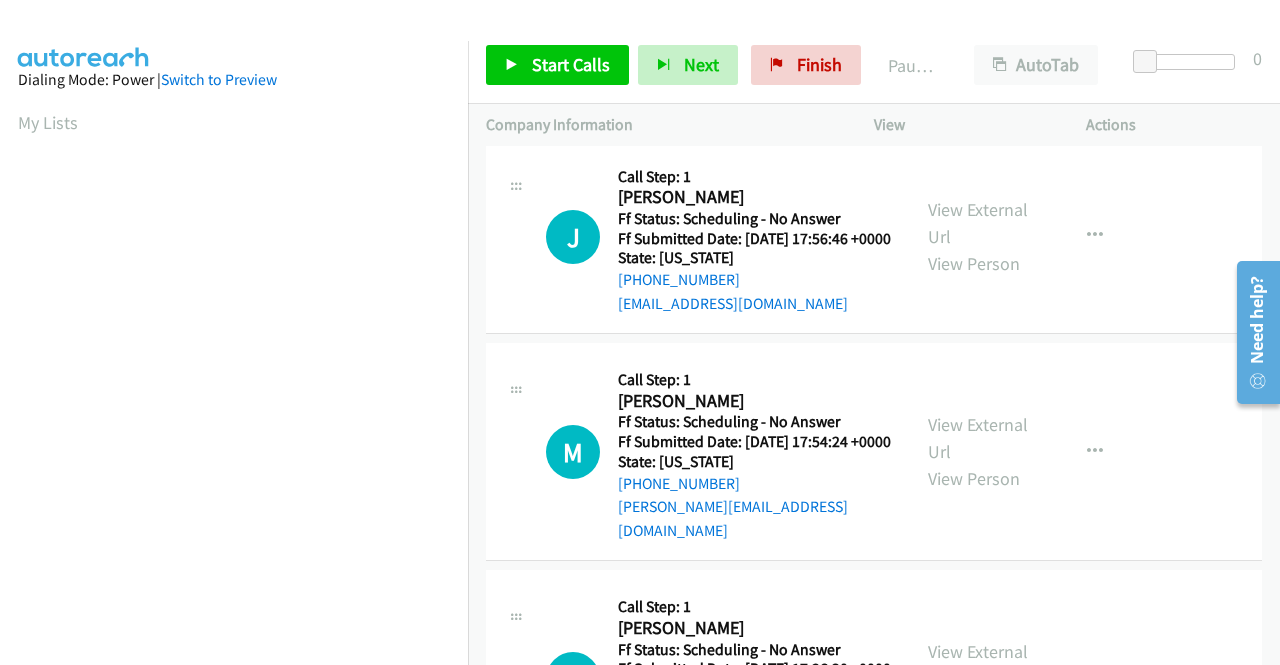 scroll, scrollTop: 900, scrollLeft: 0, axis: vertical 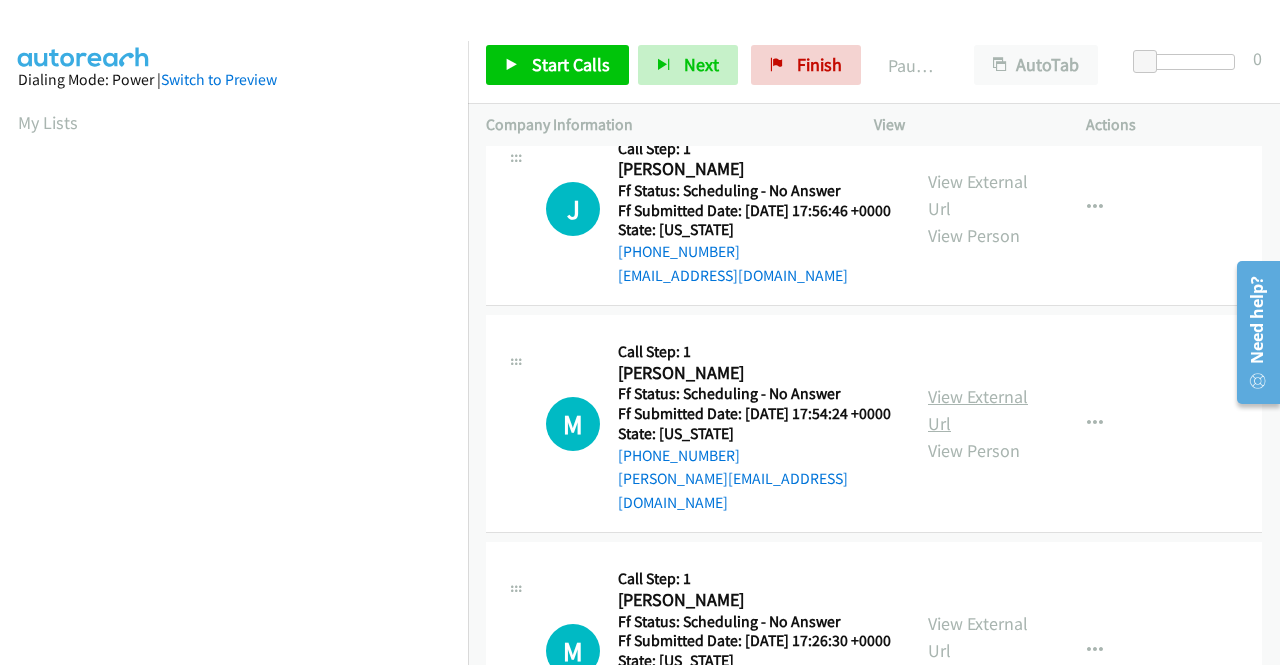 click on "View External Url" at bounding box center [978, 410] 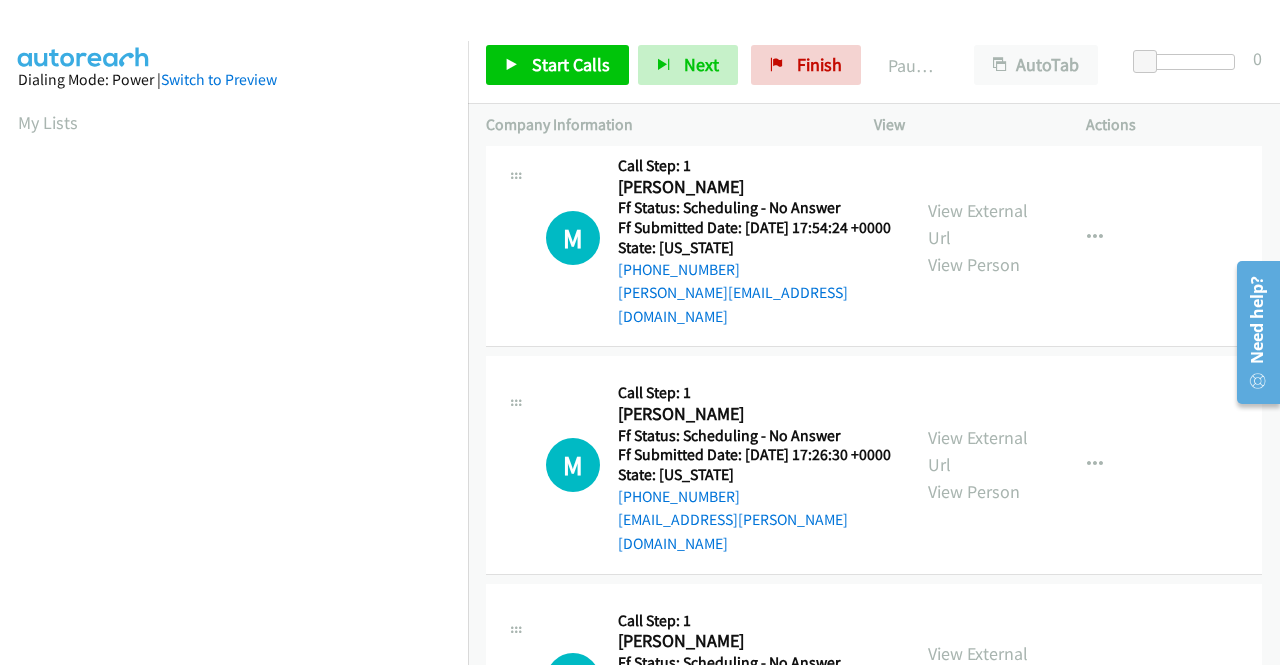 scroll, scrollTop: 1100, scrollLeft: 0, axis: vertical 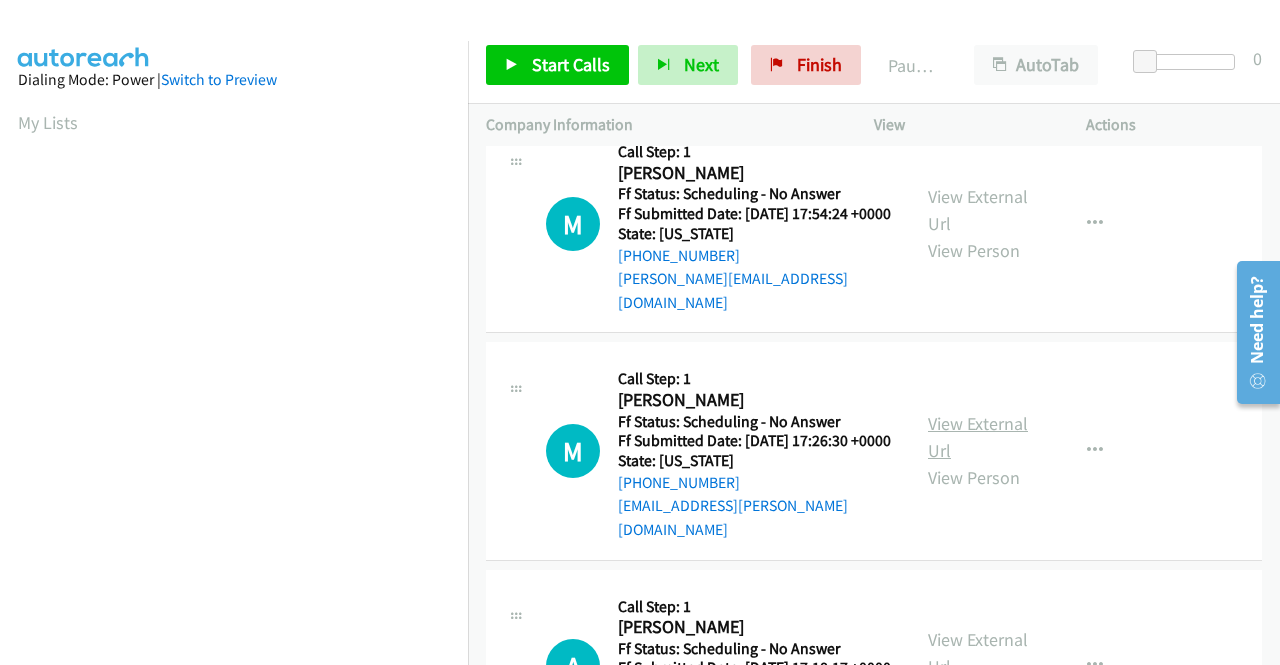 click on "View External Url" at bounding box center [978, 437] 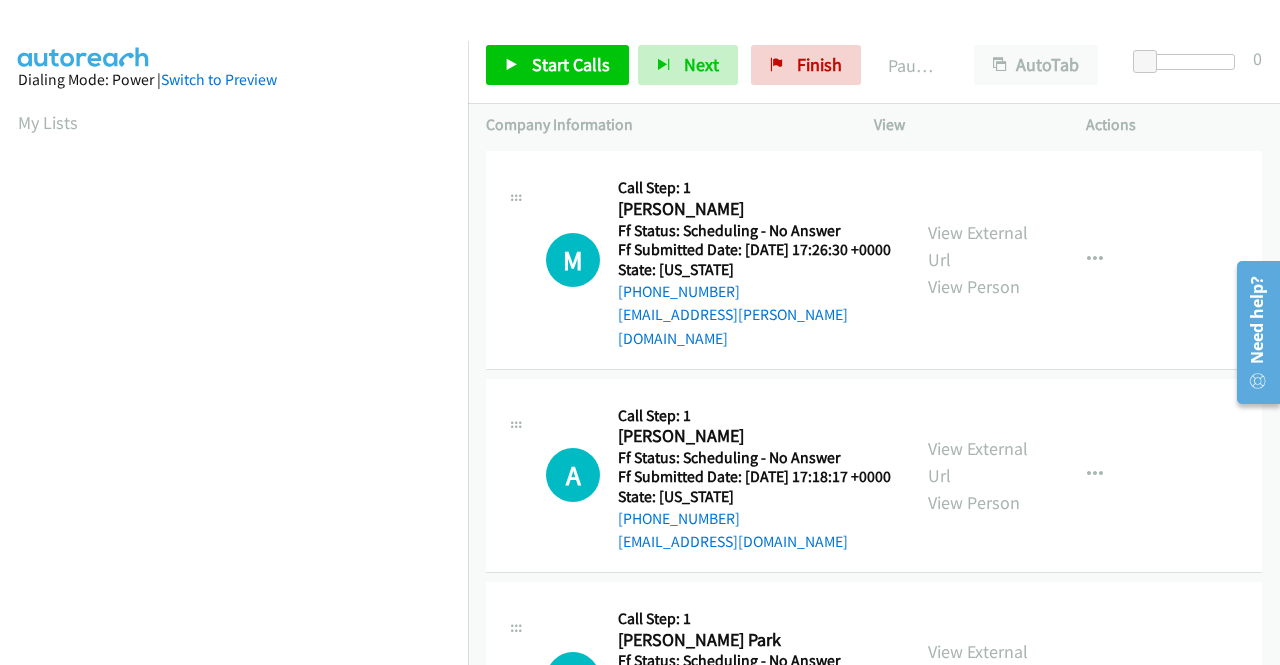 scroll, scrollTop: 1300, scrollLeft: 0, axis: vertical 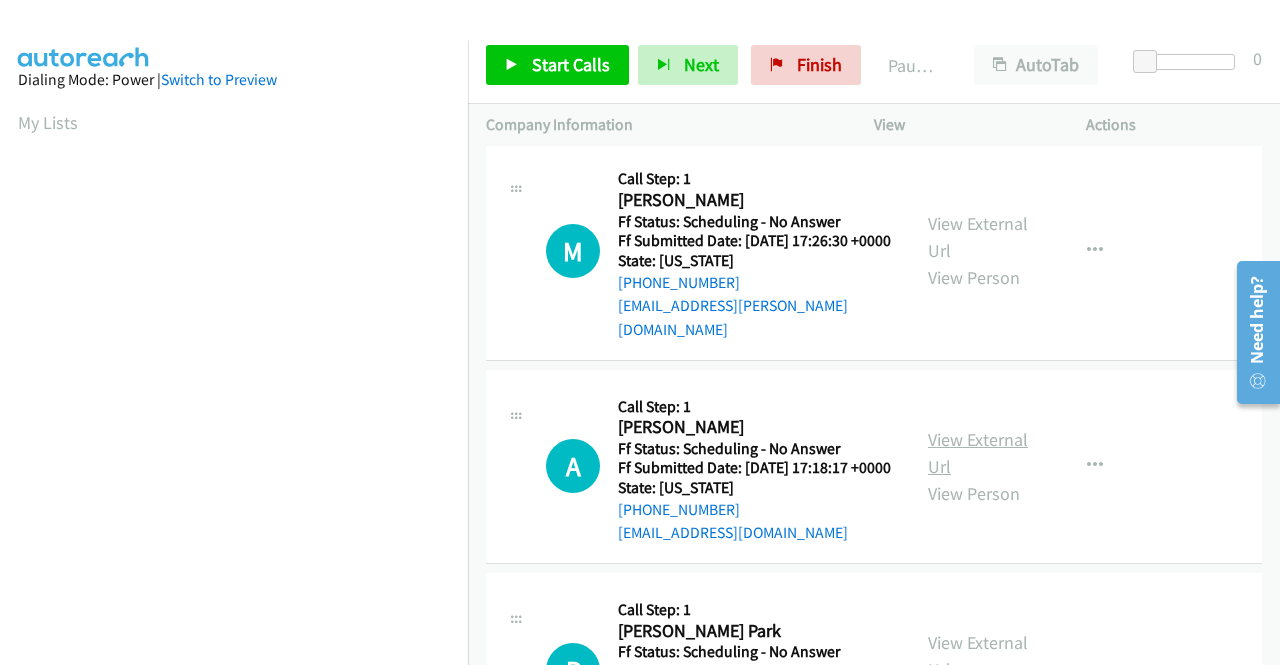 click on "View External Url" at bounding box center [978, 453] 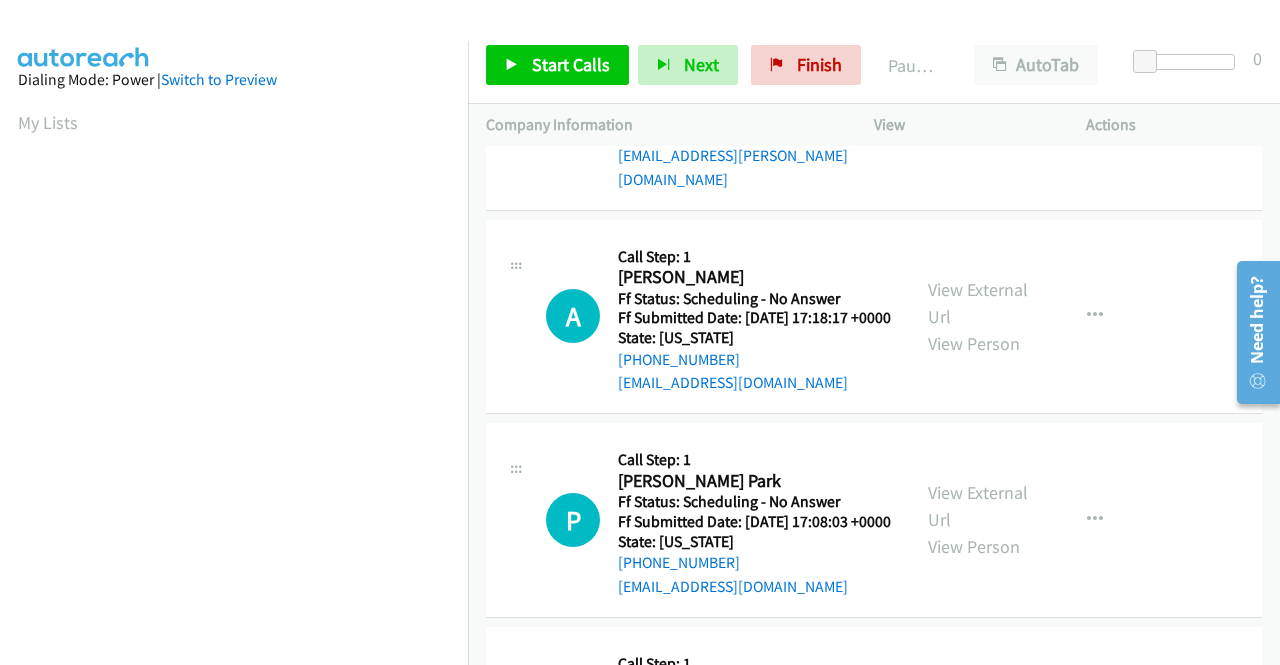 scroll, scrollTop: 1500, scrollLeft: 0, axis: vertical 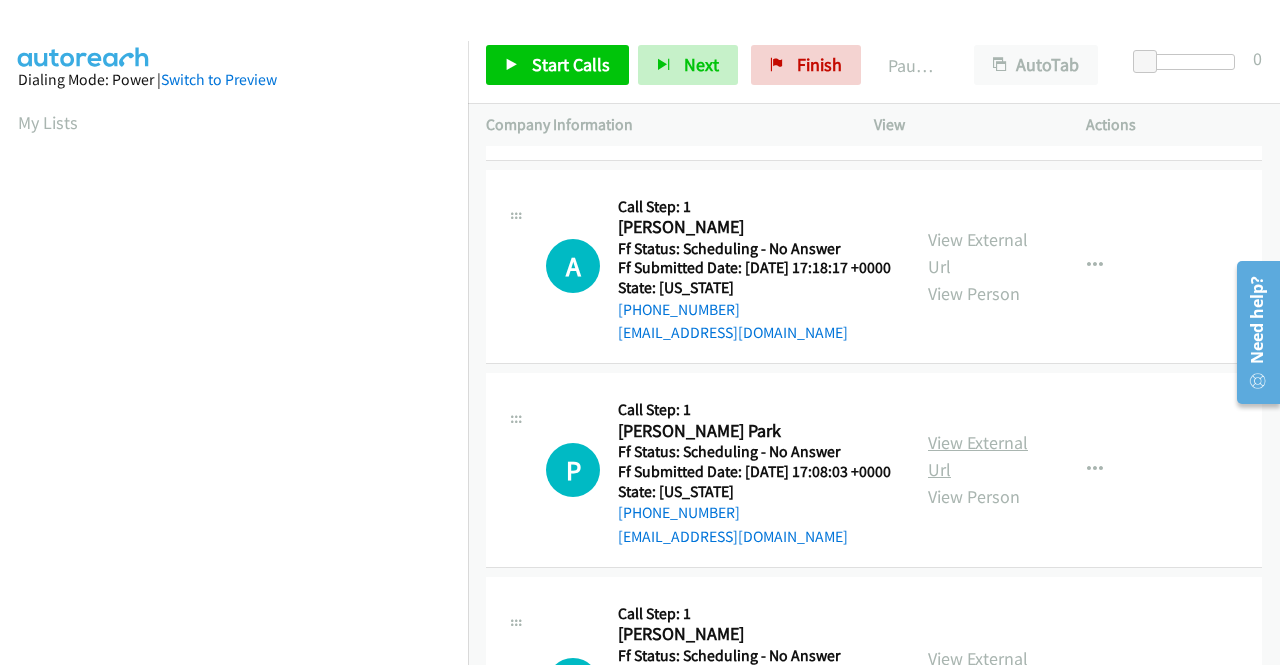 click on "View External Url" at bounding box center [978, 456] 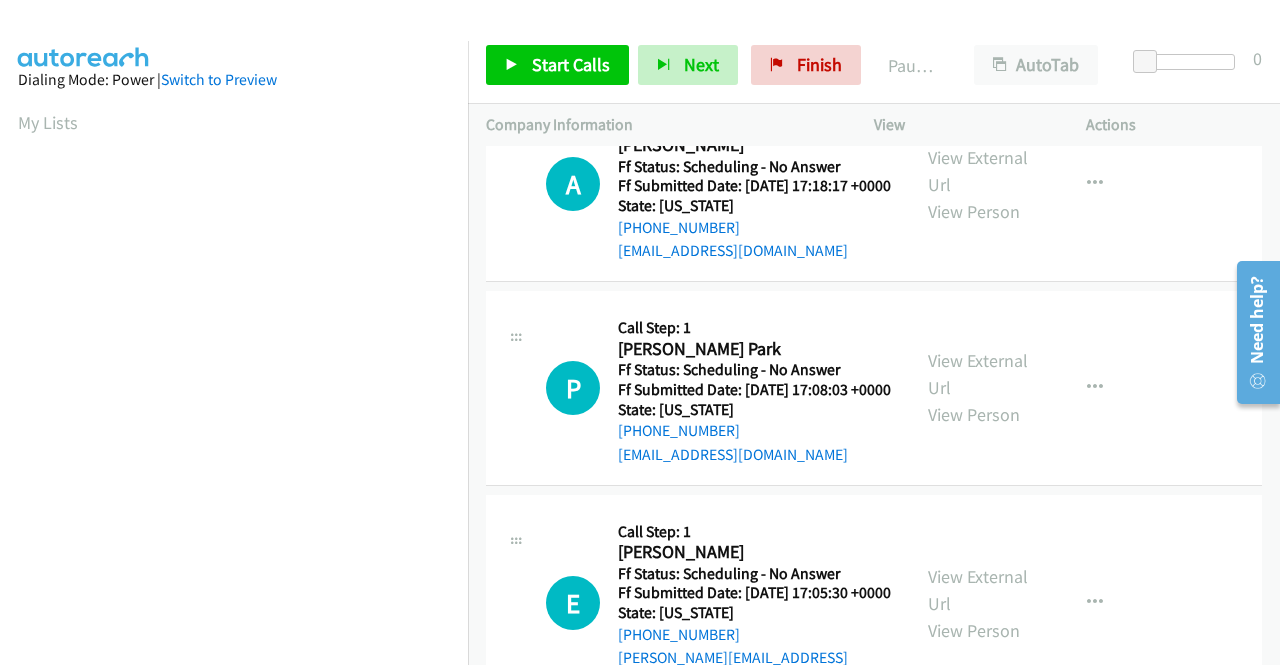 scroll, scrollTop: 1700, scrollLeft: 0, axis: vertical 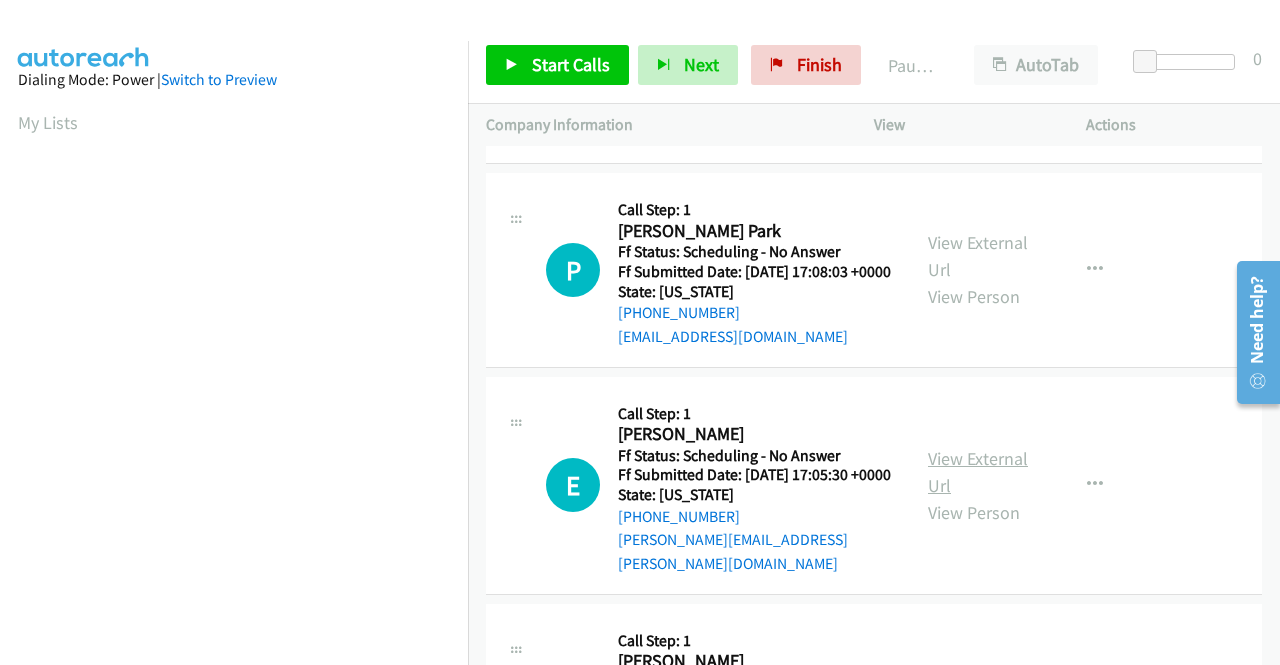 click on "View External Url" at bounding box center (978, 472) 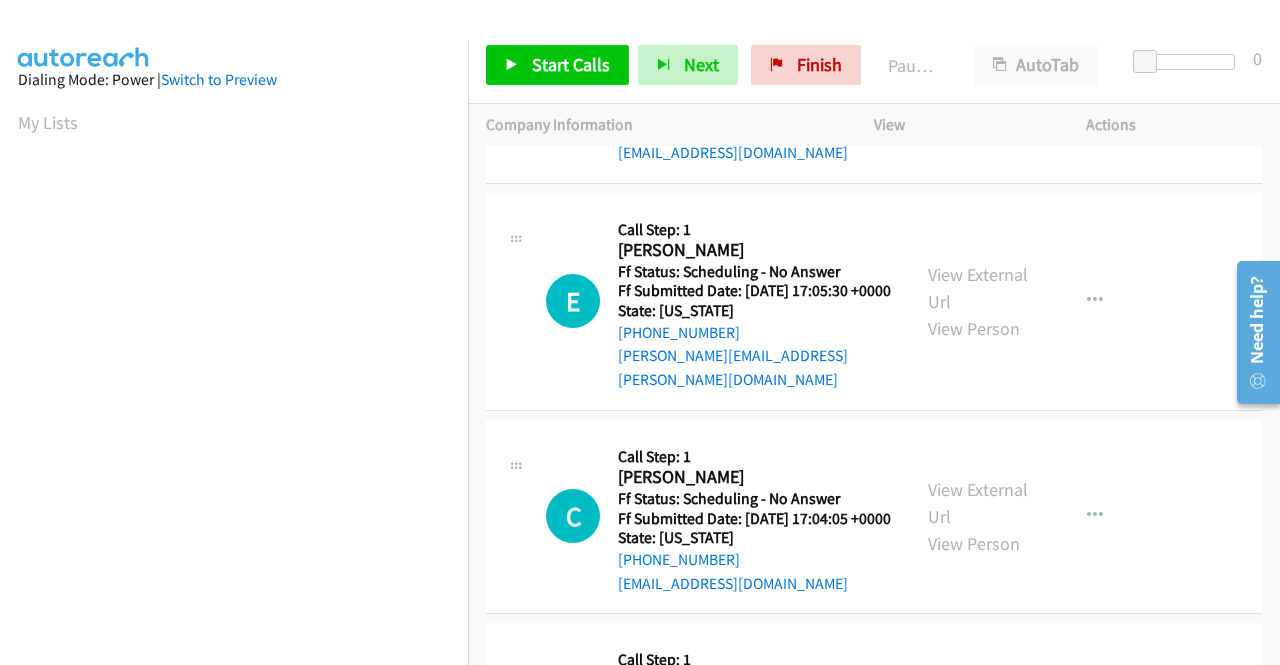 scroll, scrollTop: 1900, scrollLeft: 0, axis: vertical 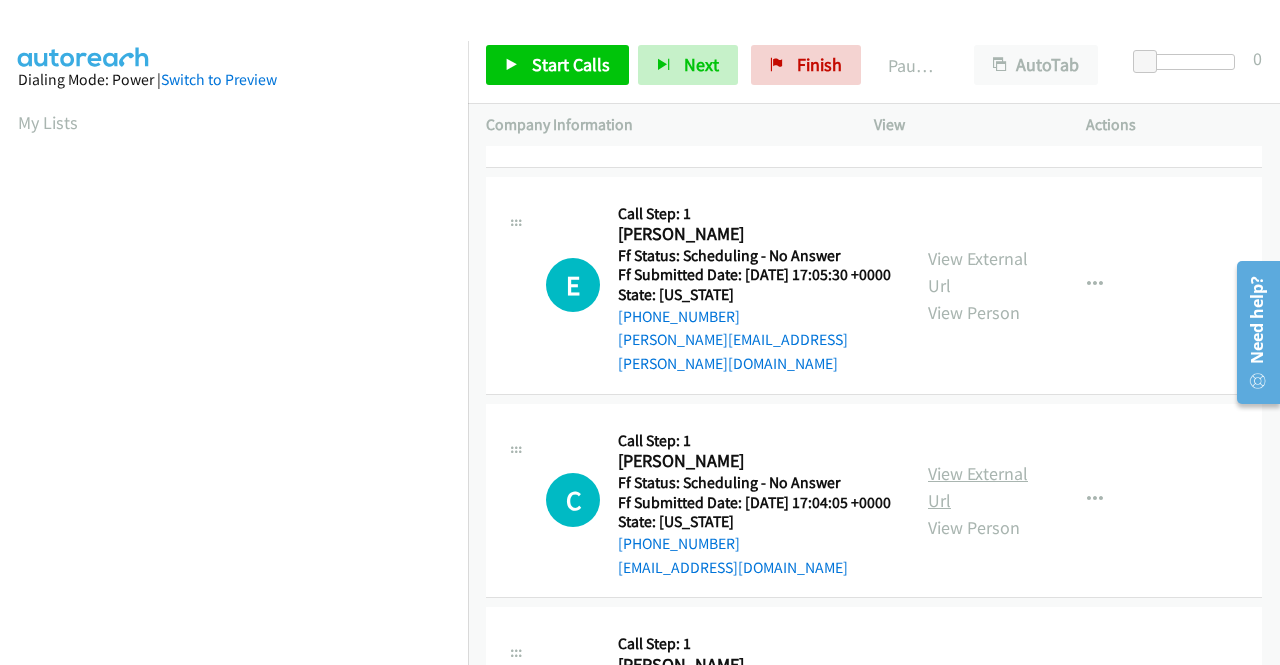 click on "View External Url" at bounding box center [978, 487] 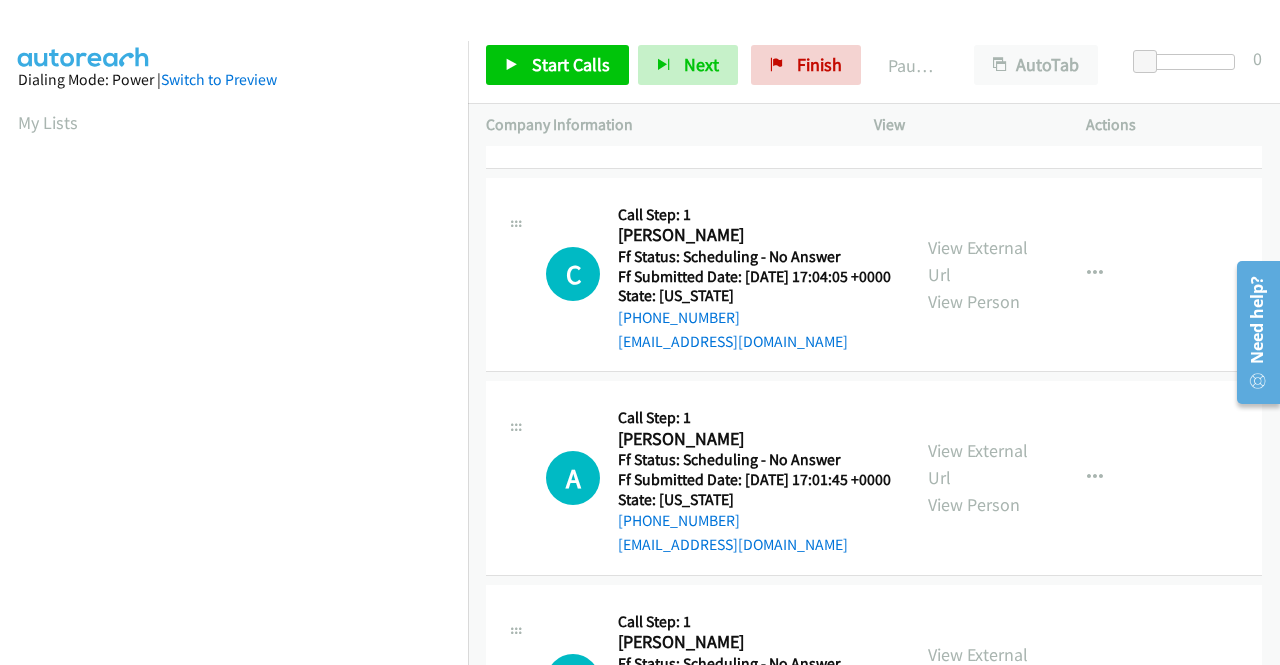 scroll, scrollTop: 2200, scrollLeft: 0, axis: vertical 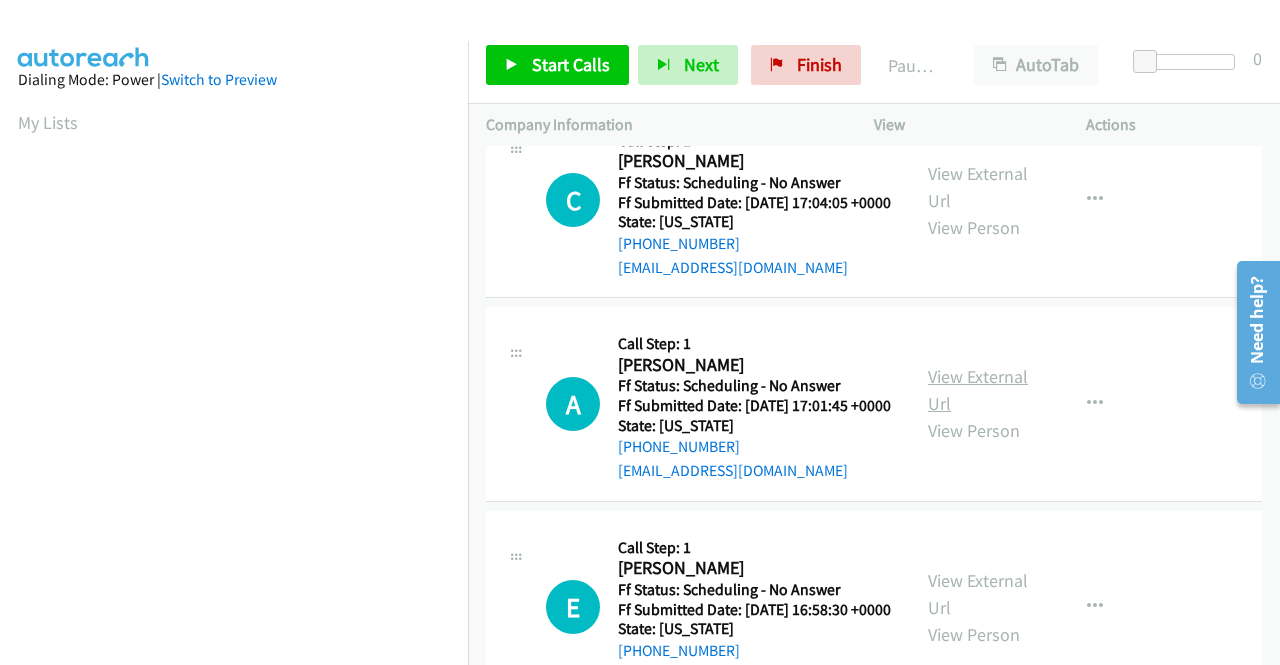 click on "View External Url" at bounding box center [978, 390] 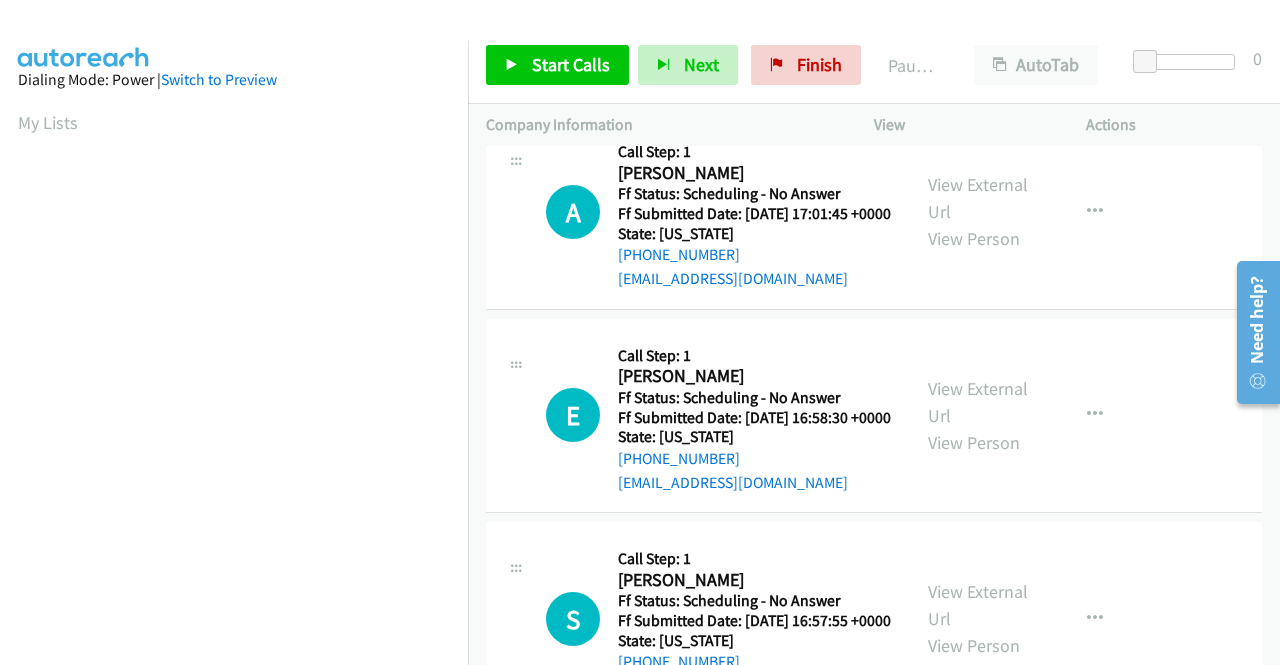 scroll, scrollTop: 2400, scrollLeft: 0, axis: vertical 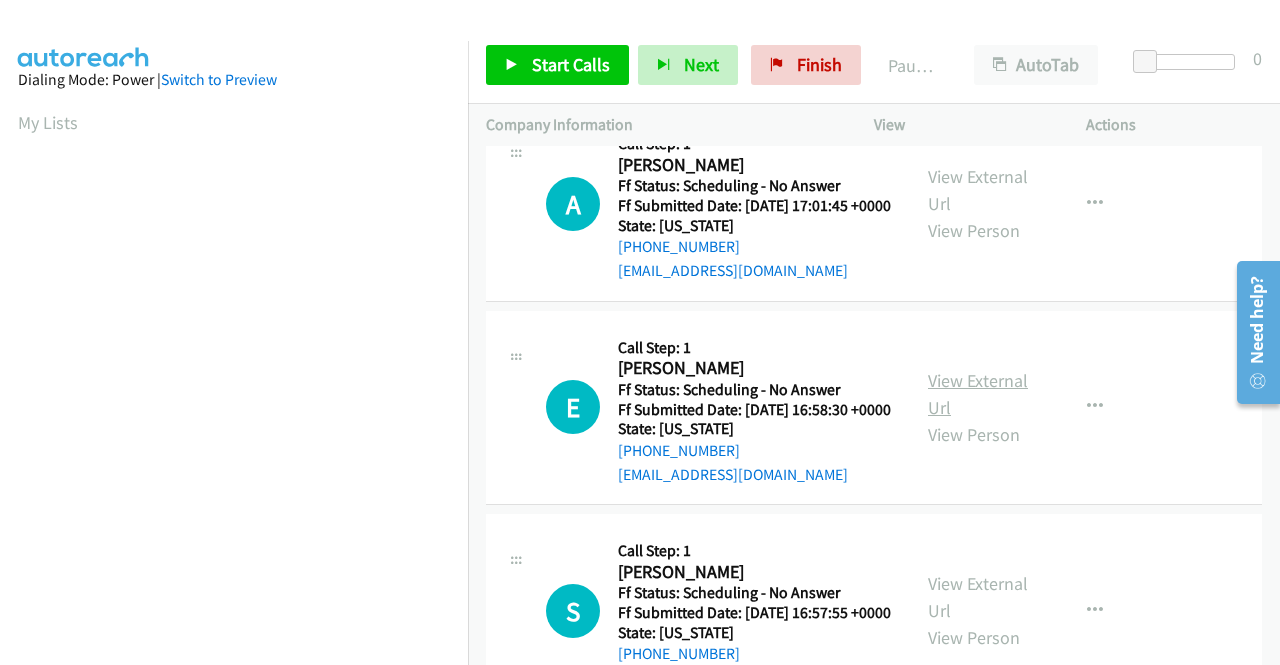 click on "View External Url" at bounding box center (978, 394) 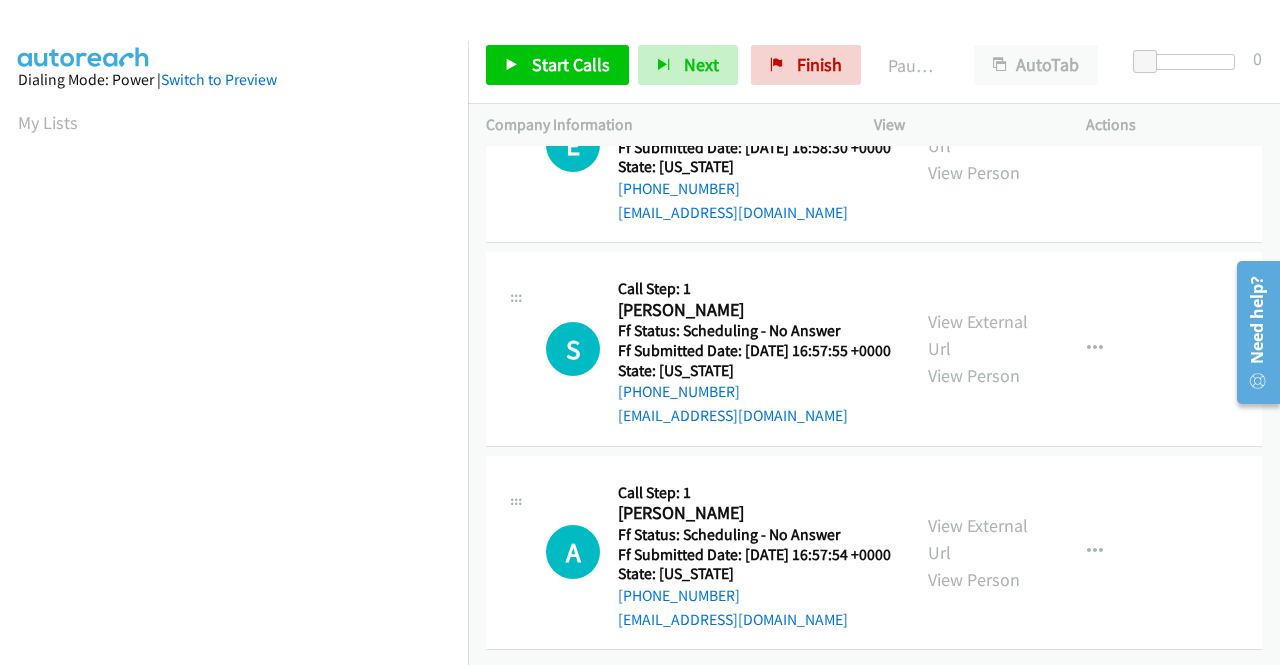 scroll, scrollTop: 2800, scrollLeft: 0, axis: vertical 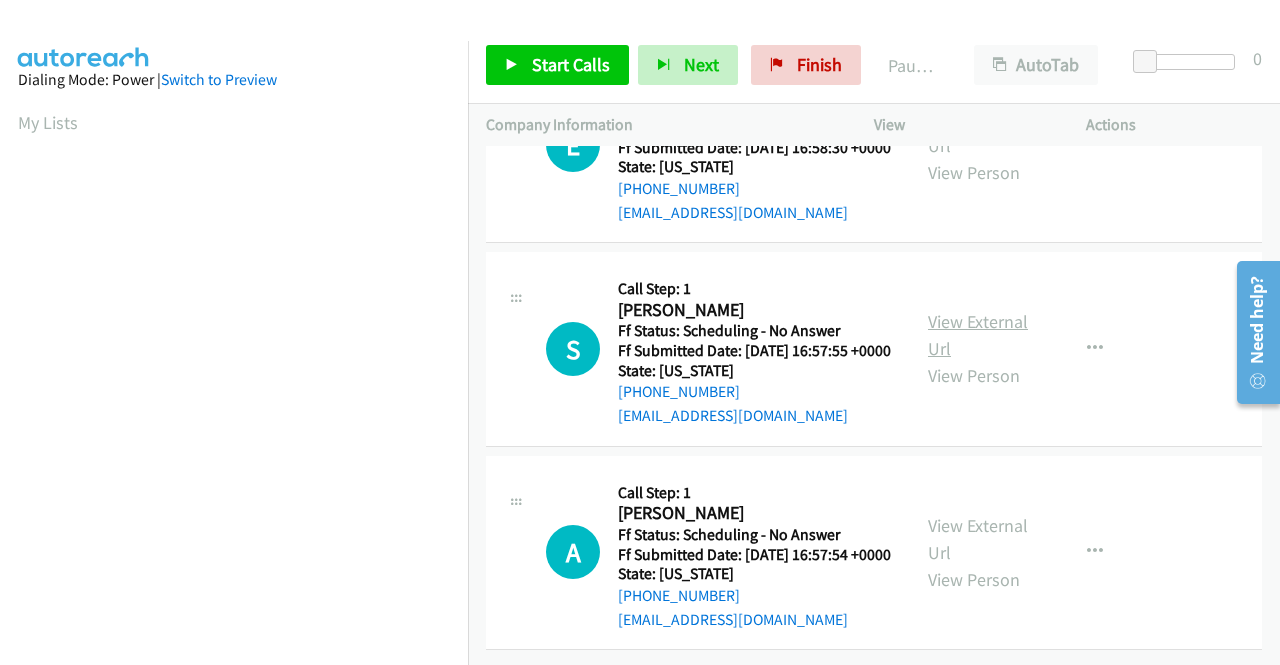 click on "View External Url" at bounding box center (978, 335) 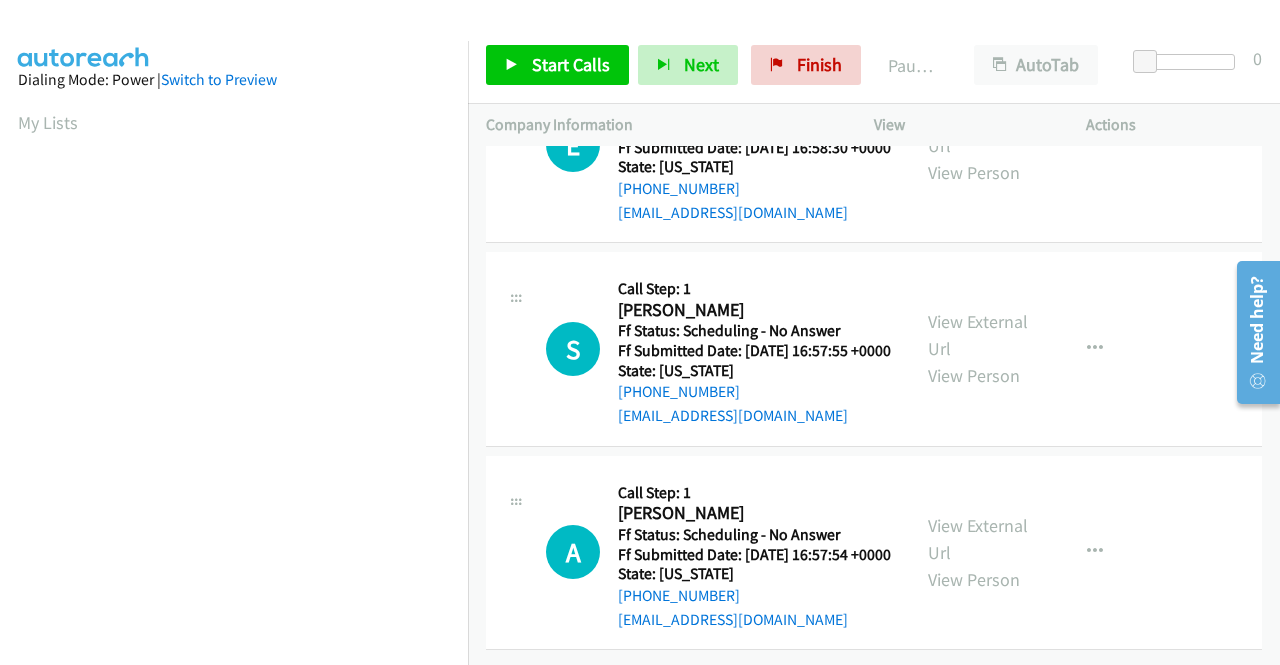 scroll, scrollTop: 2848, scrollLeft: 0, axis: vertical 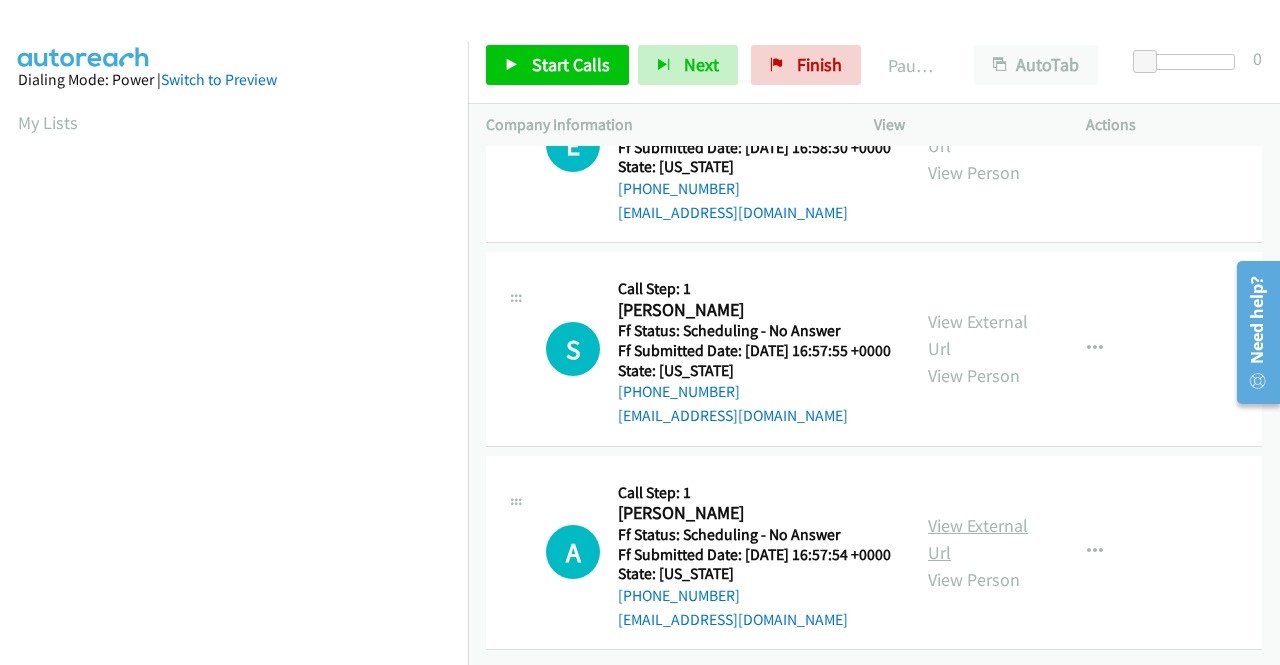click on "View External Url" at bounding box center [978, 539] 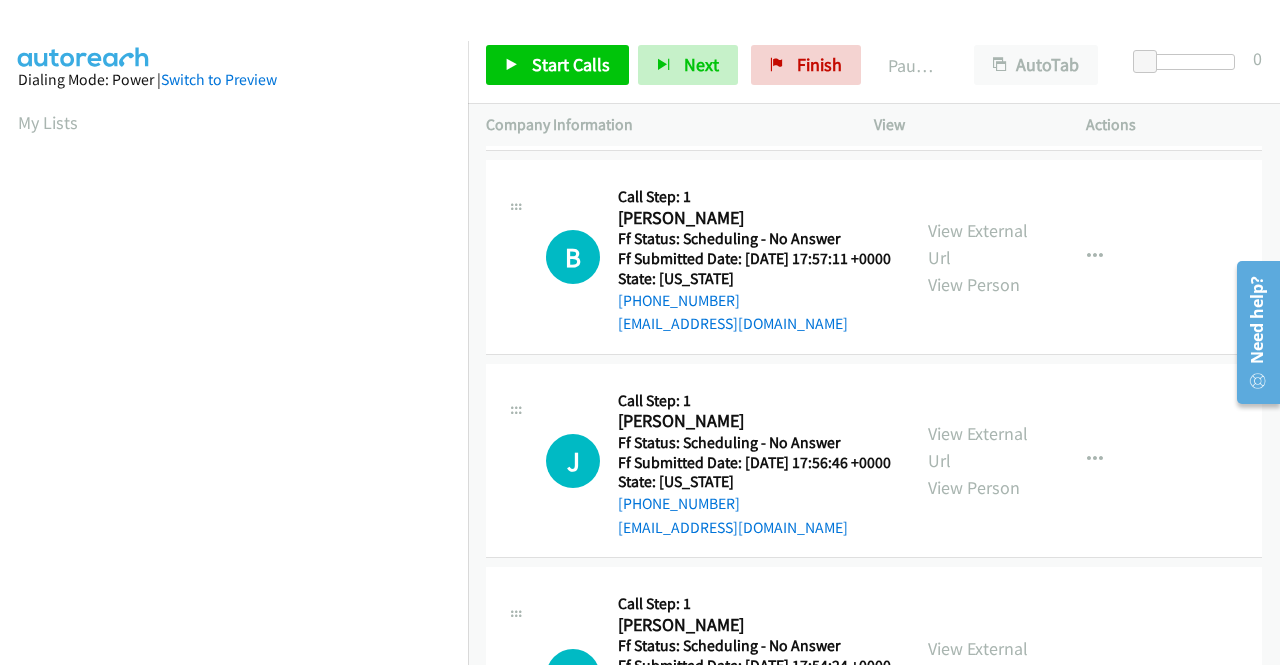 scroll, scrollTop: 0, scrollLeft: 0, axis: both 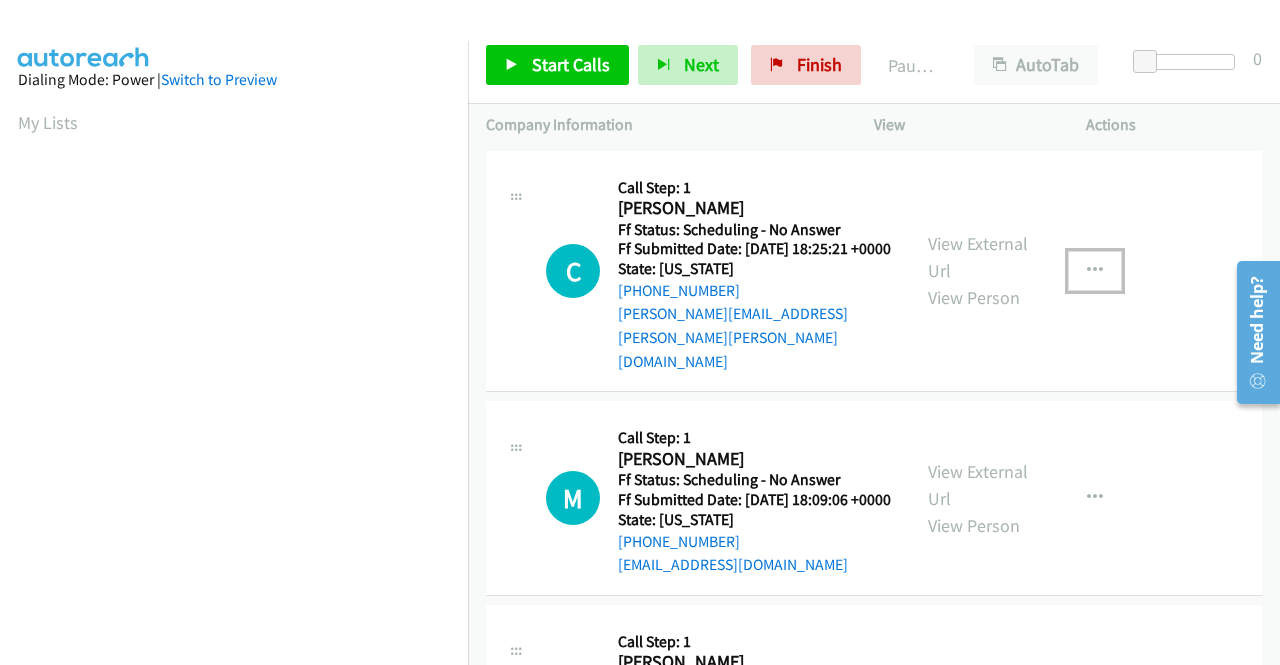 click at bounding box center [1095, 271] 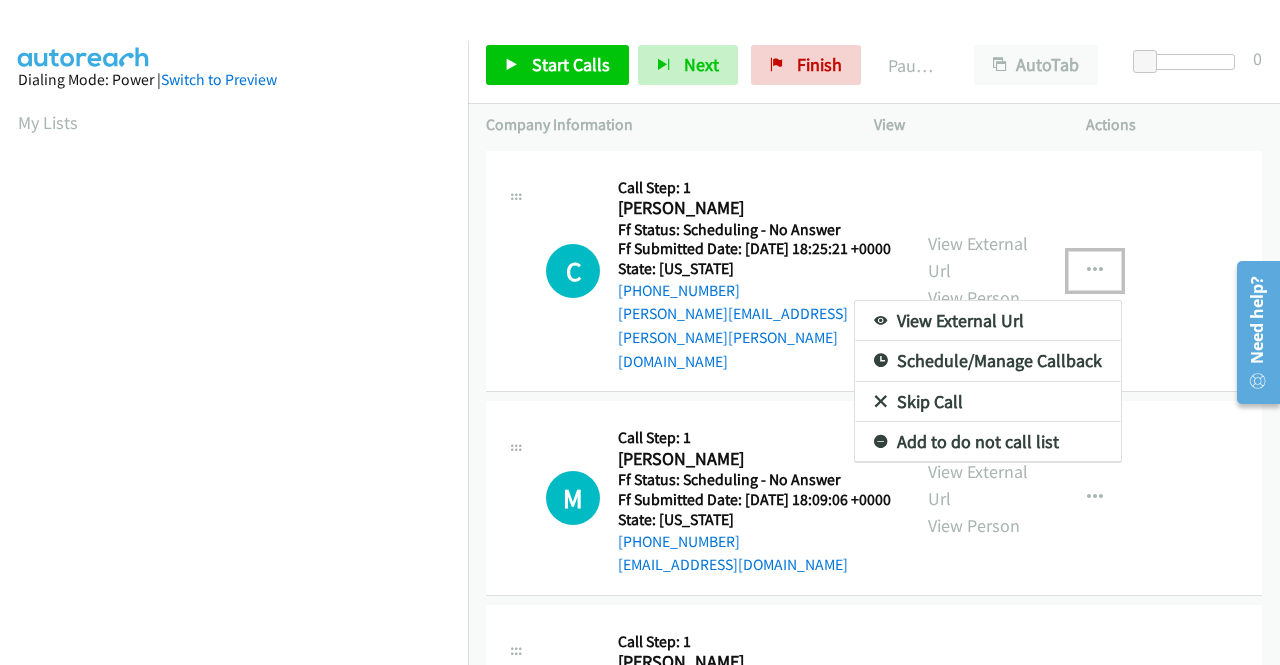 click at bounding box center (640, 332) 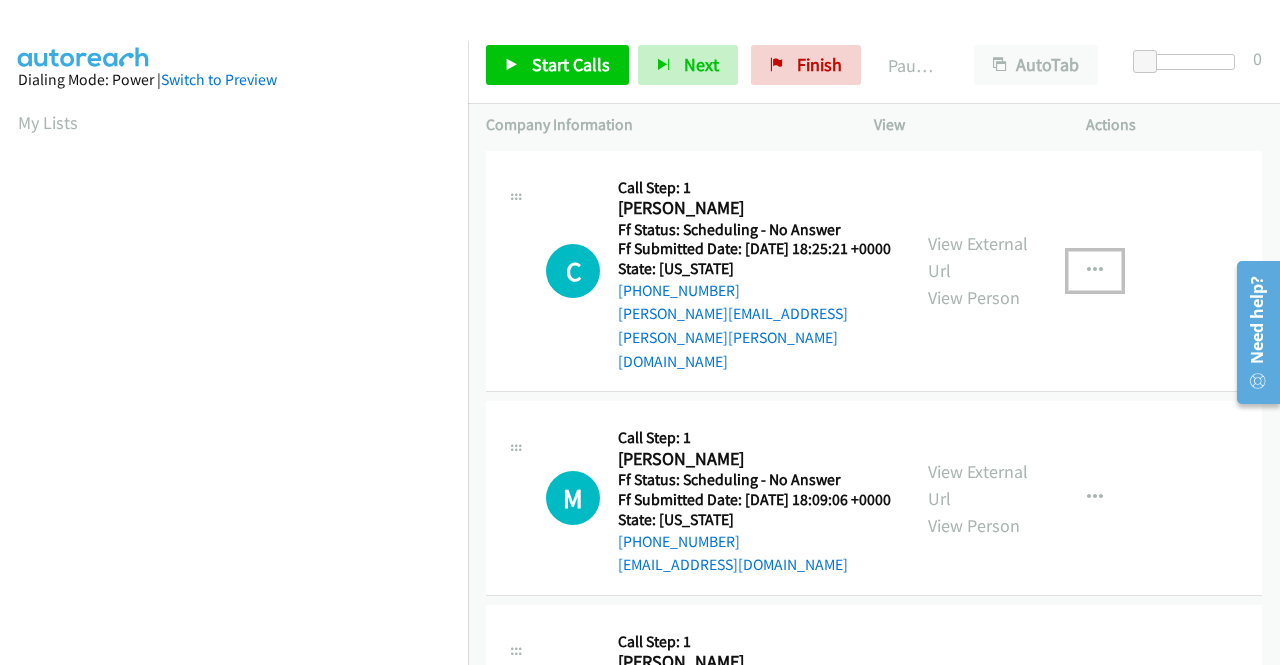 click at bounding box center [1095, 271] 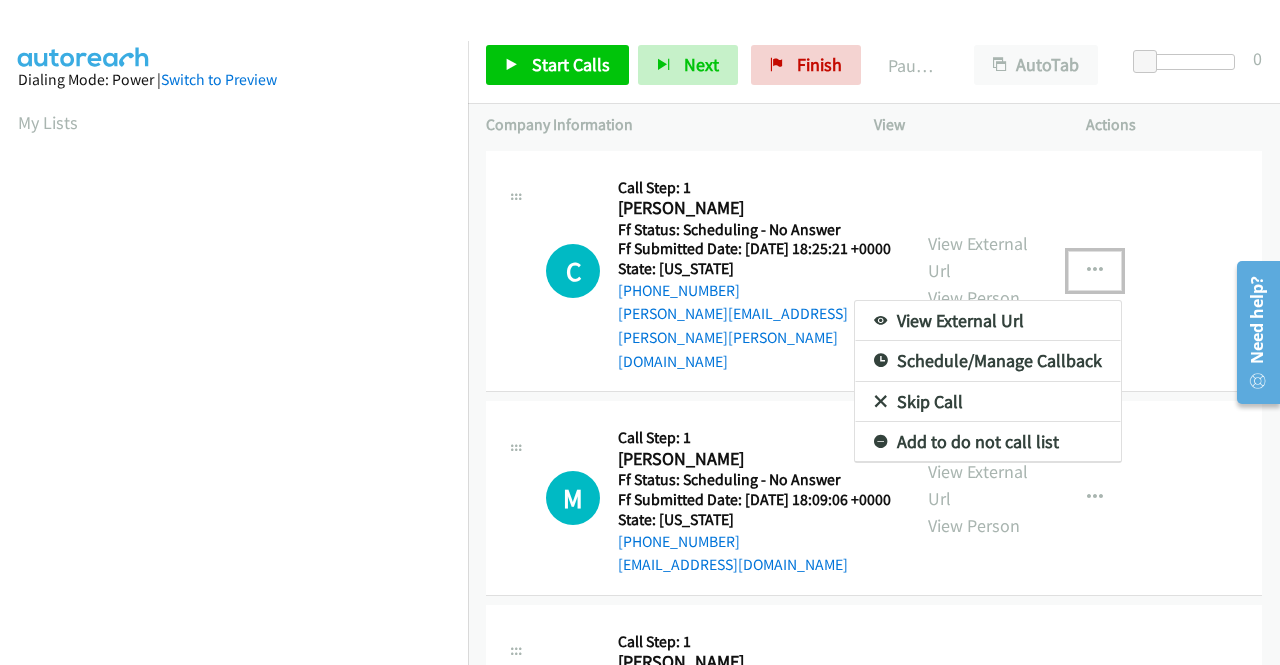 click on "Skip Call" at bounding box center [988, 402] 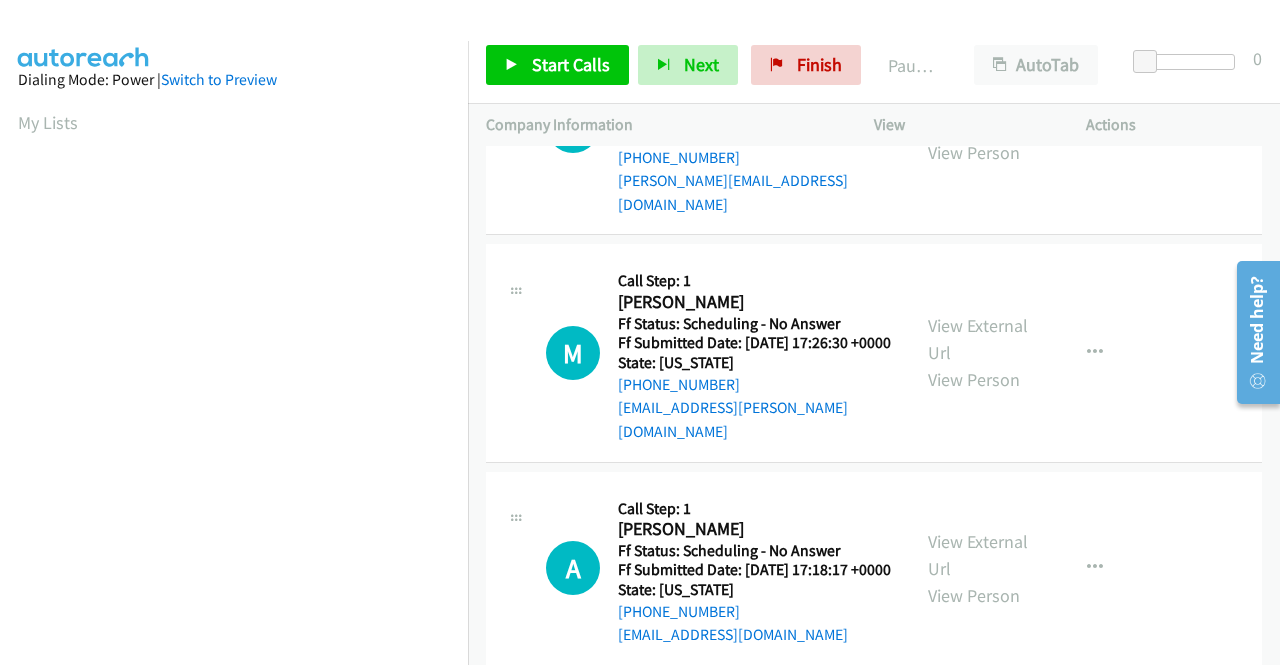 scroll, scrollTop: 1200, scrollLeft: 0, axis: vertical 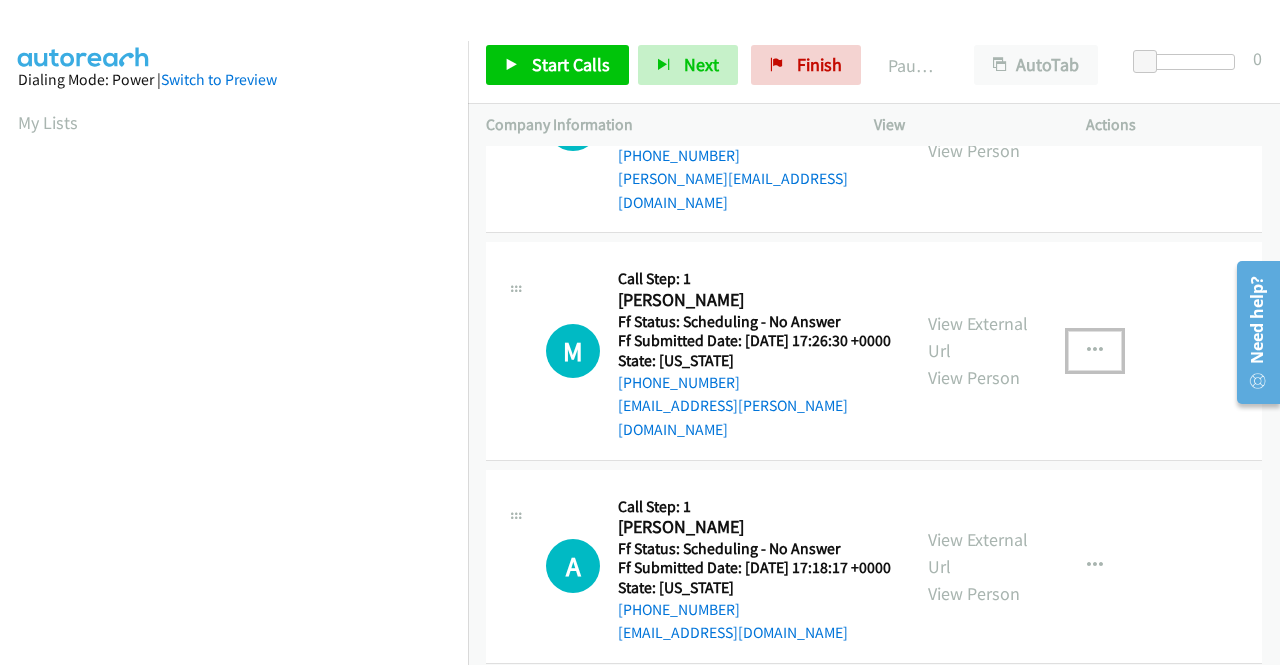 click at bounding box center [1095, 351] 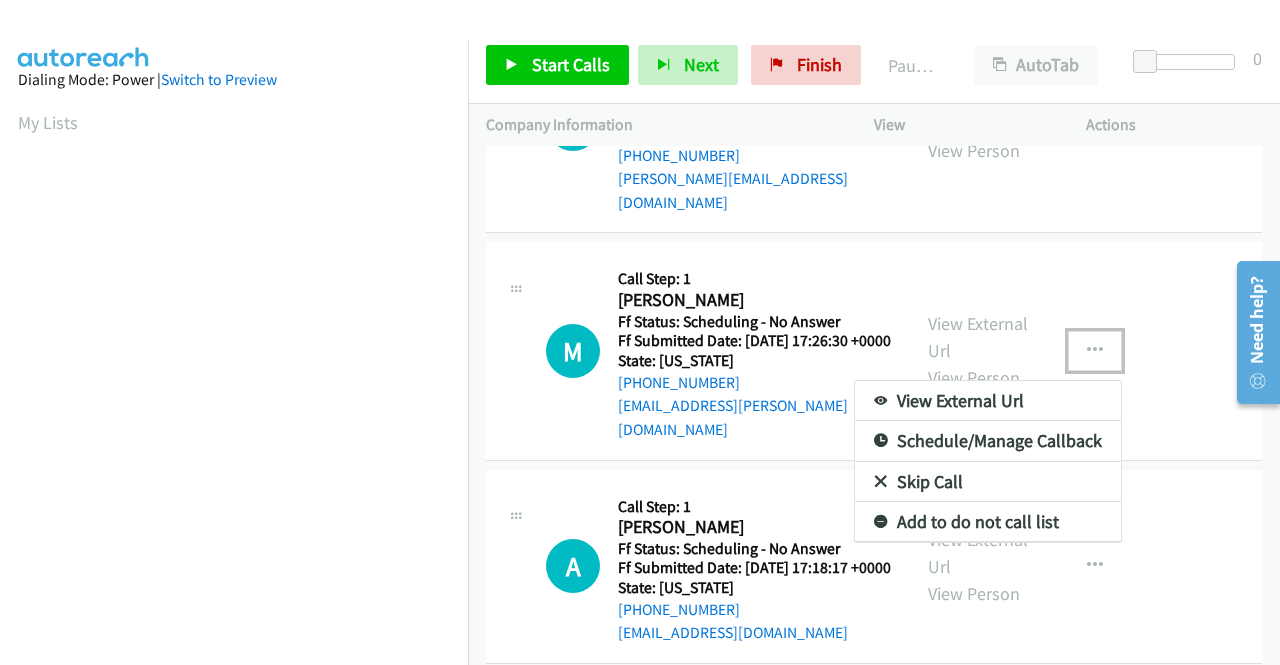 click on "Skip Call" at bounding box center (988, 482) 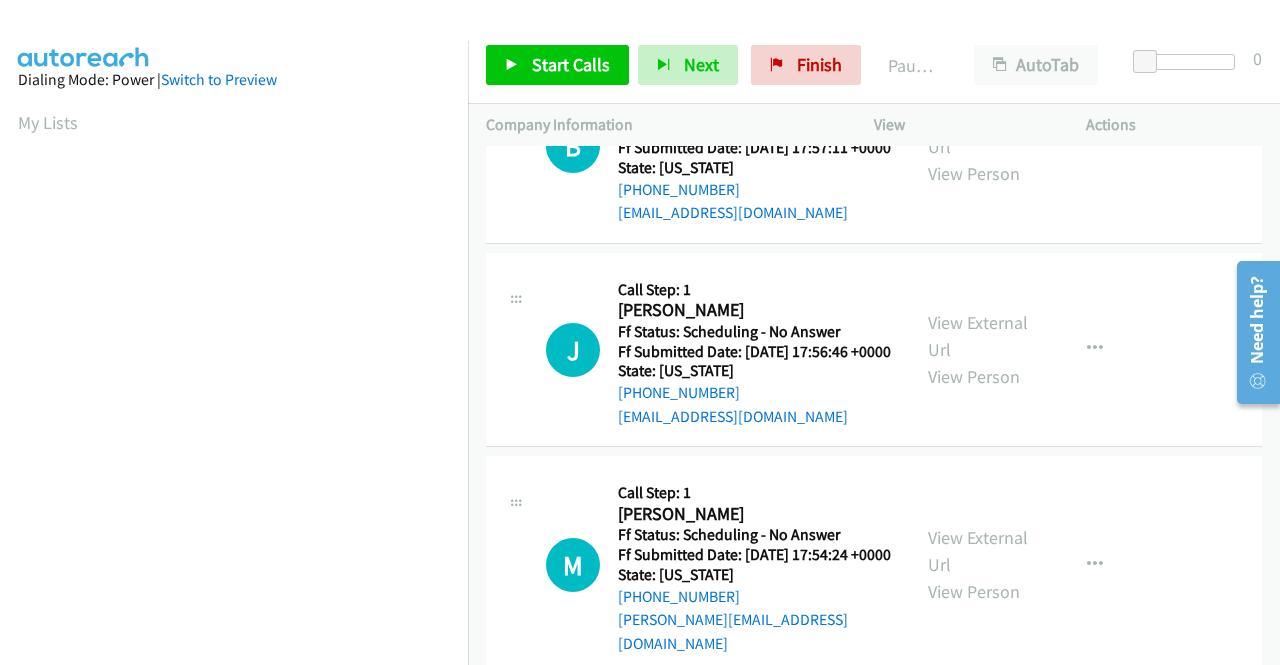 scroll, scrollTop: 173, scrollLeft: 0, axis: vertical 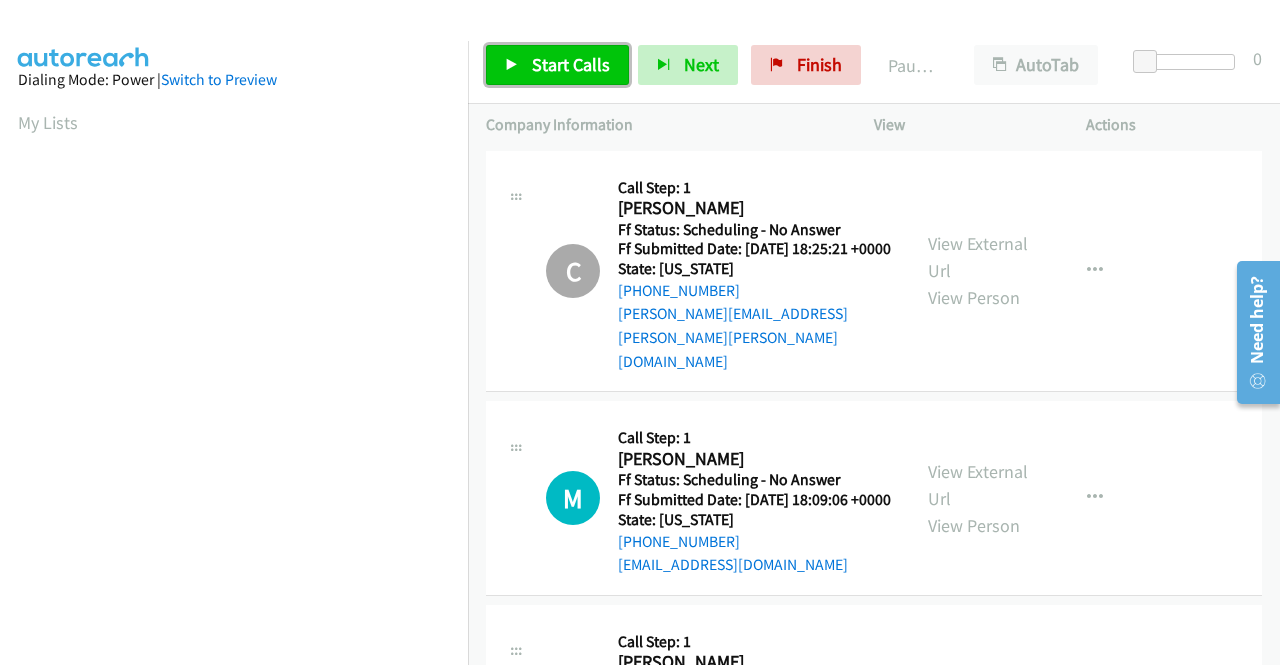 click on "Start Calls" at bounding box center [571, 64] 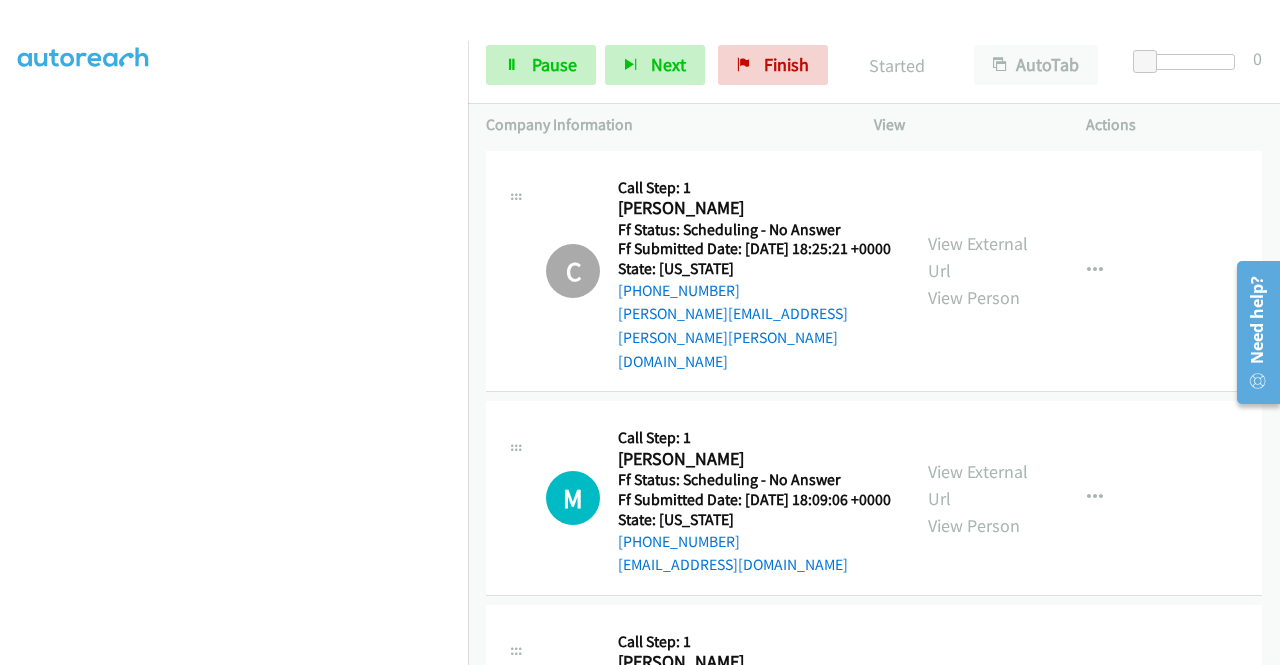 scroll, scrollTop: 456, scrollLeft: 0, axis: vertical 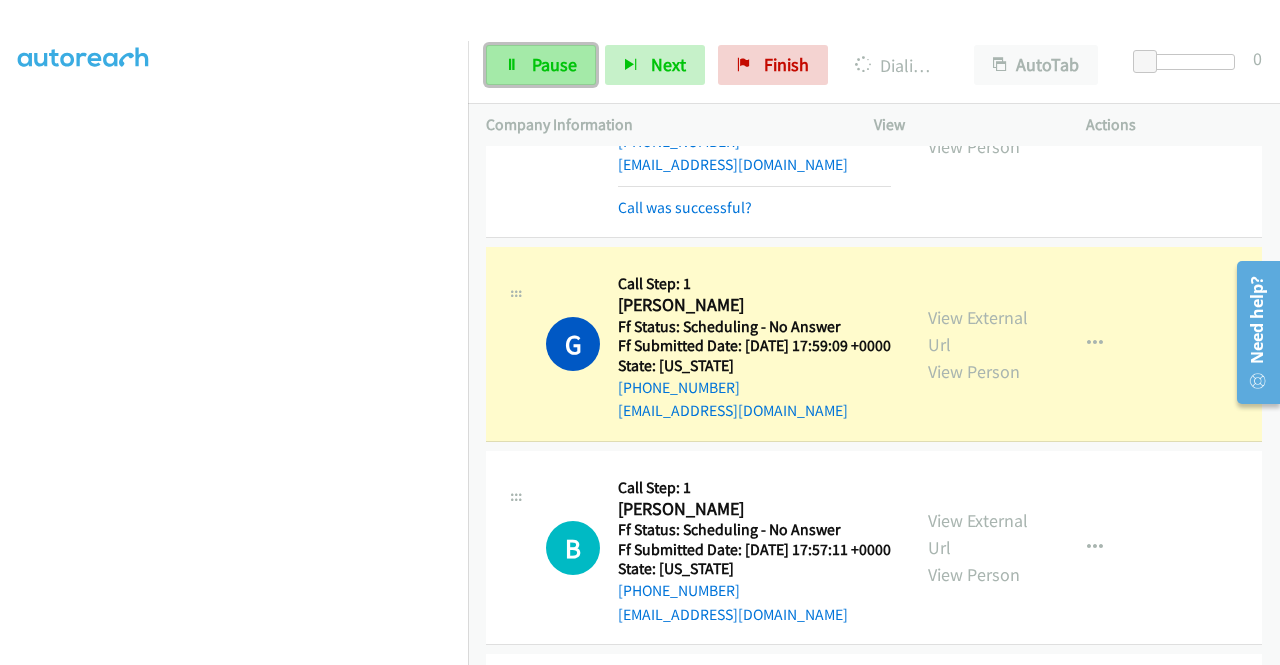 click at bounding box center [512, 66] 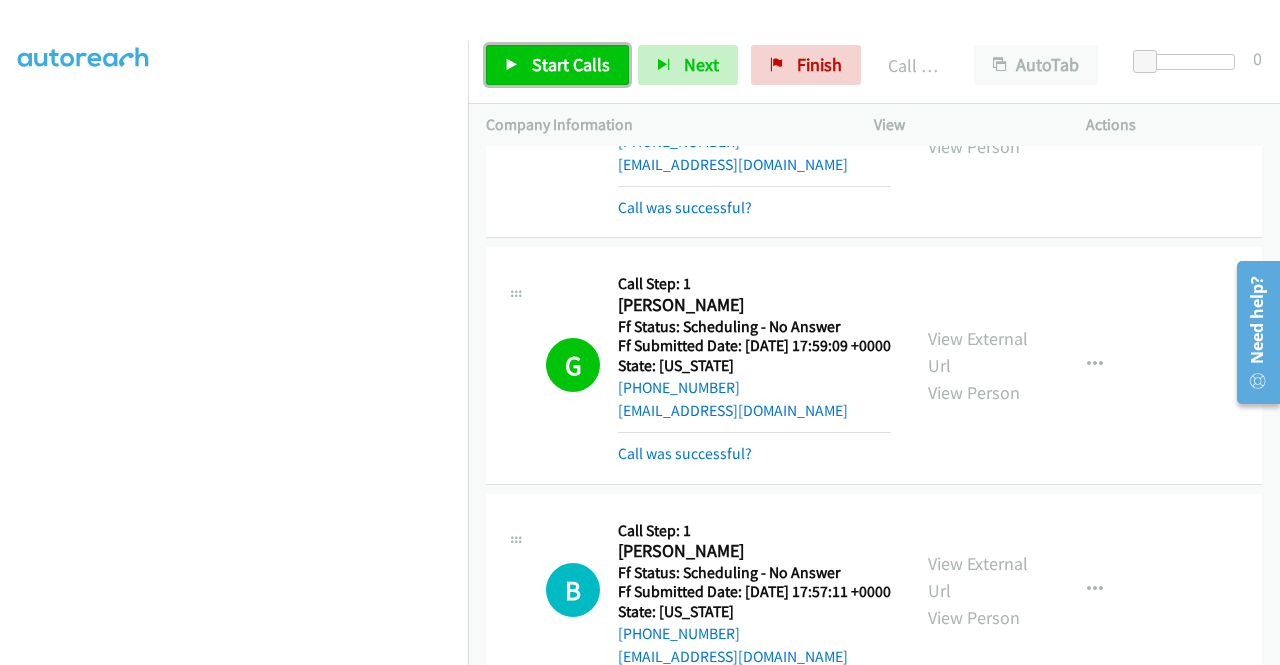 click on "Start Calls" at bounding box center (571, 64) 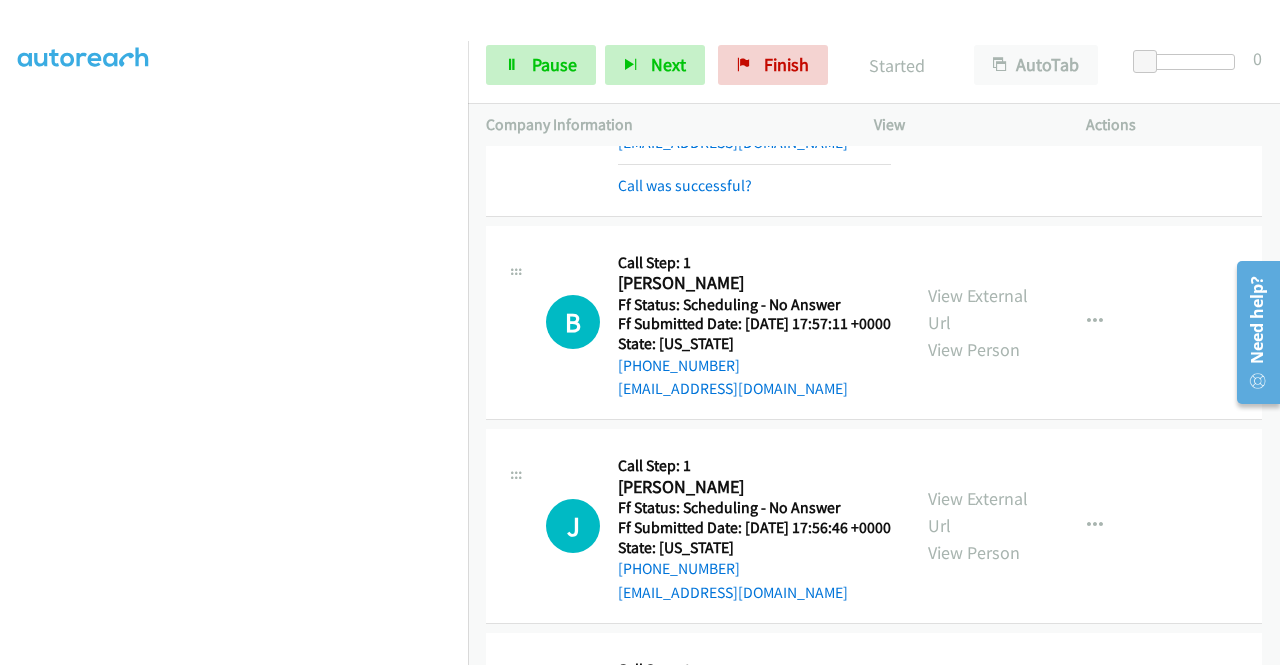 scroll, scrollTop: 700, scrollLeft: 0, axis: vertical 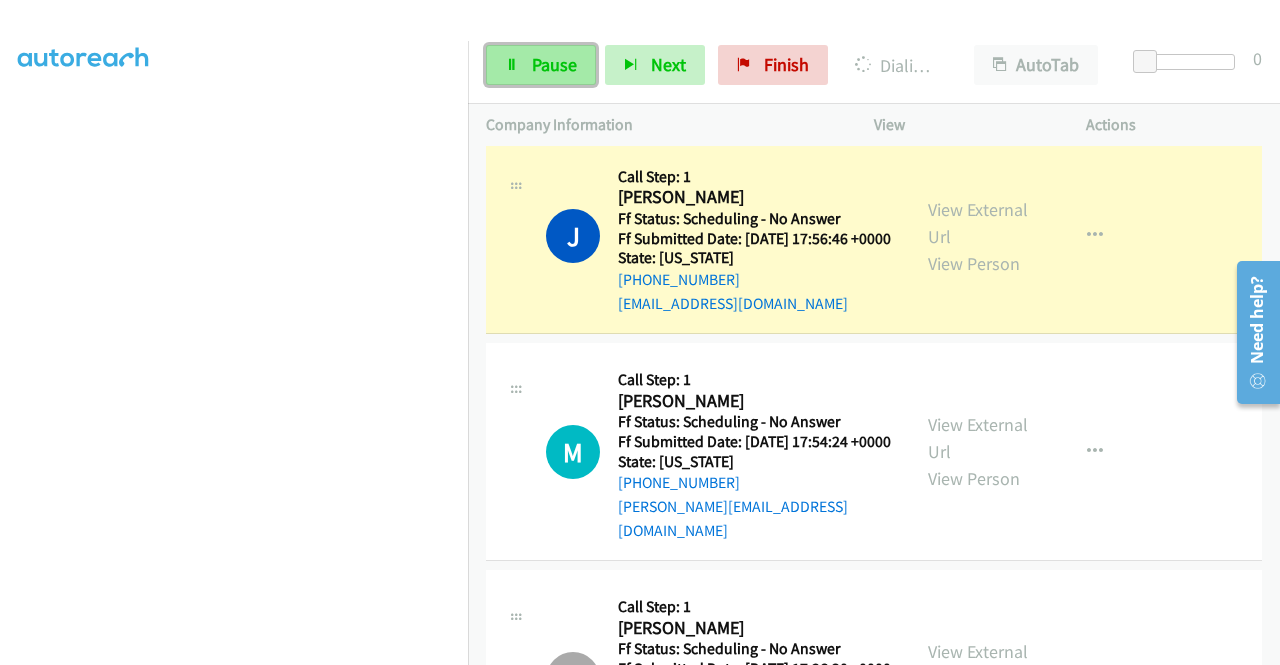 click on "Pause" at bounding box center [541, 65] 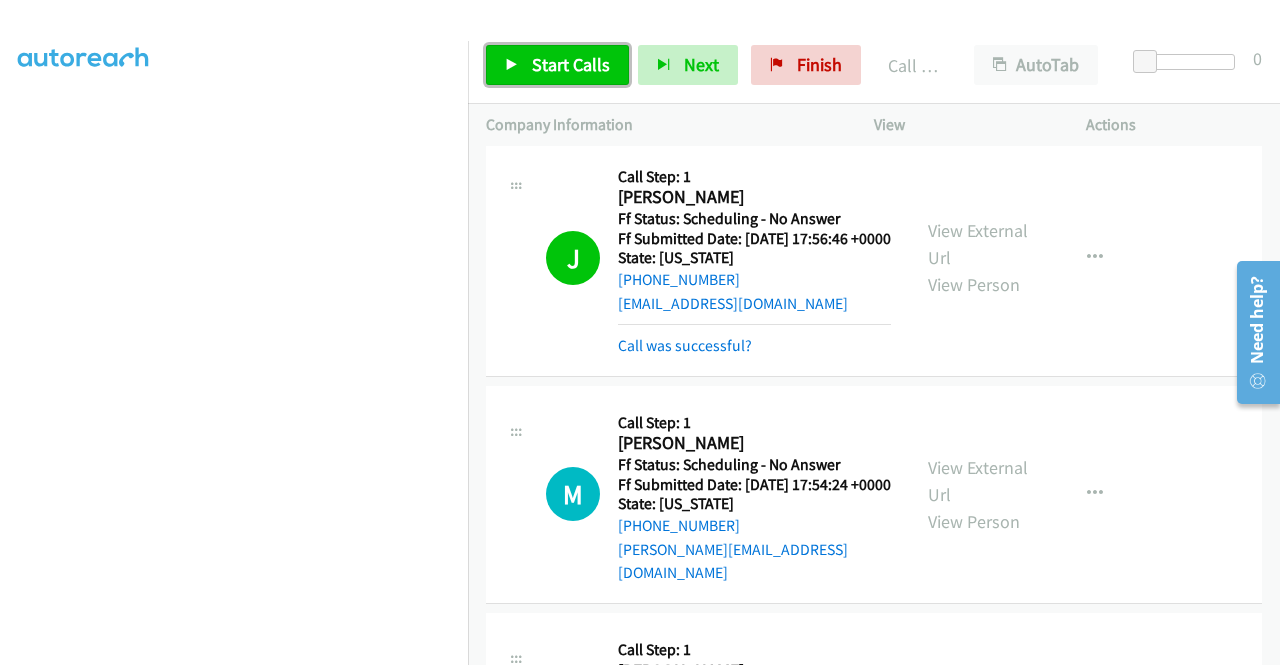 click on "Start Calls" at bounding box center (571, 64) 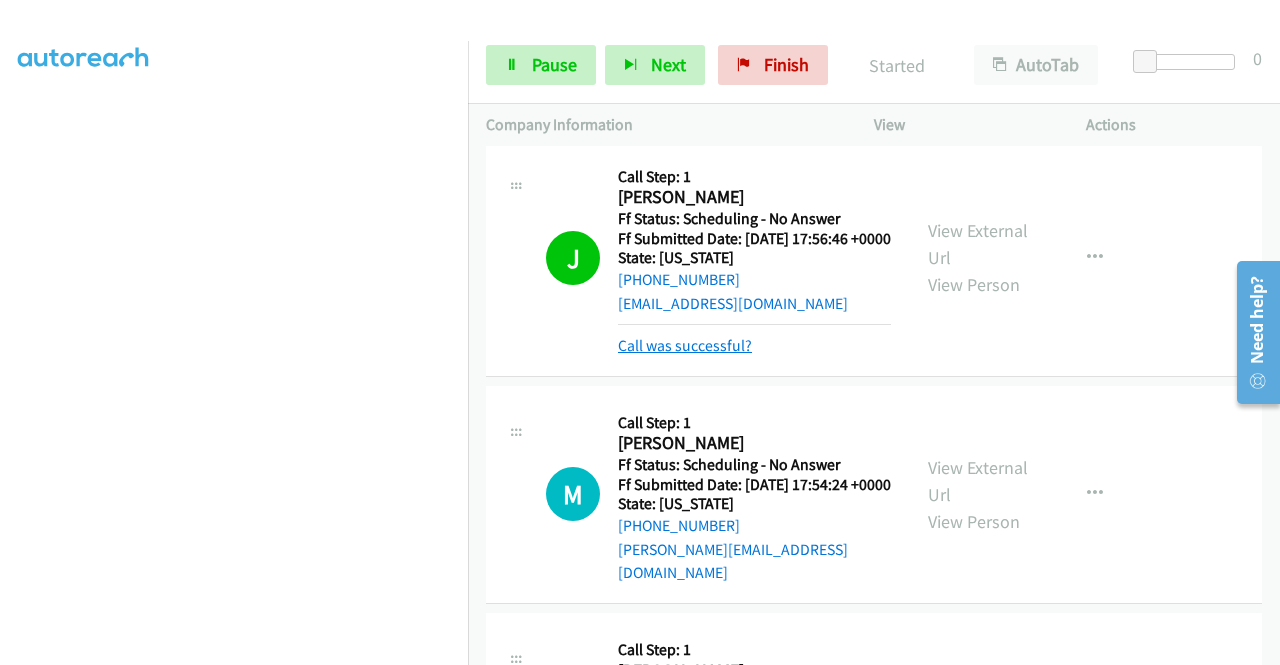 click on "Call was successful?" at bounding box center [685, 345] 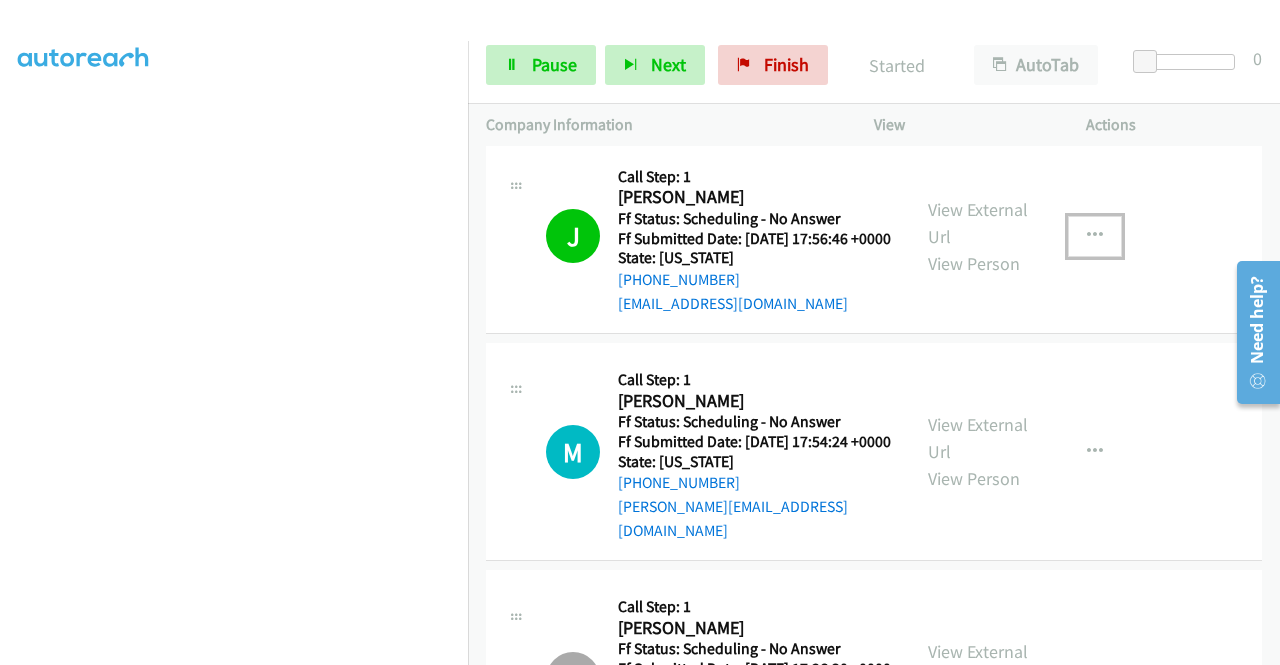 click at bounding box center (1095, 236) 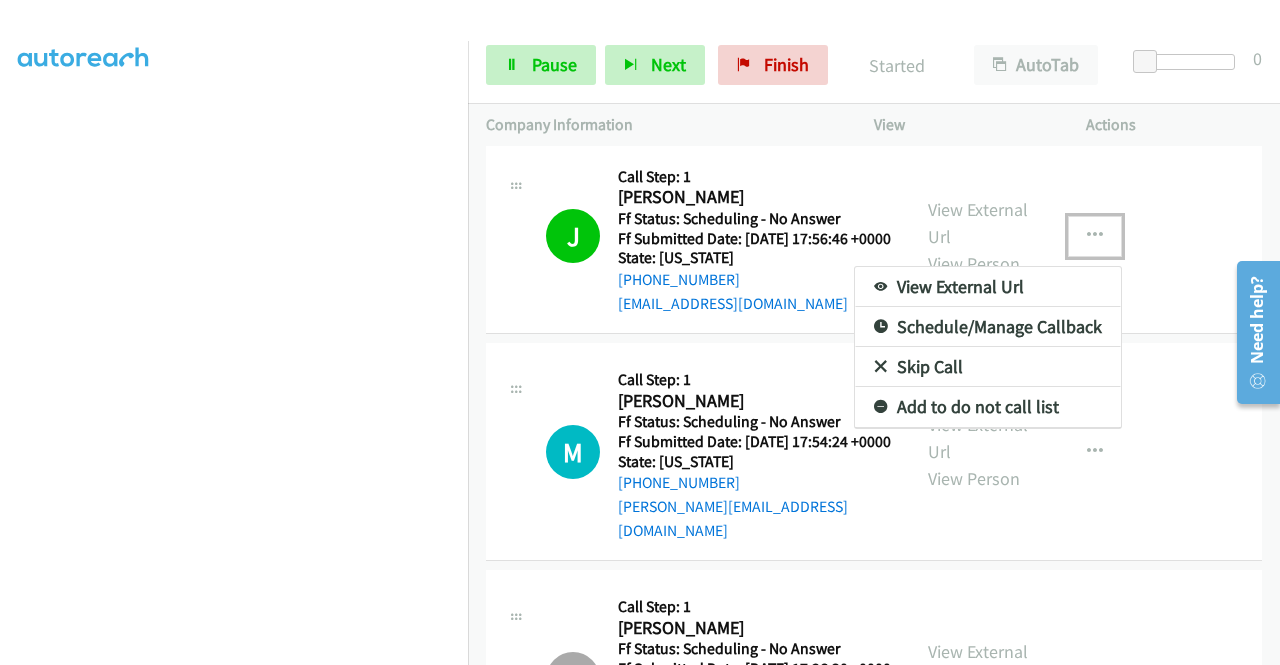 click on "Add to do not call list" at bounding box center [988, 407] 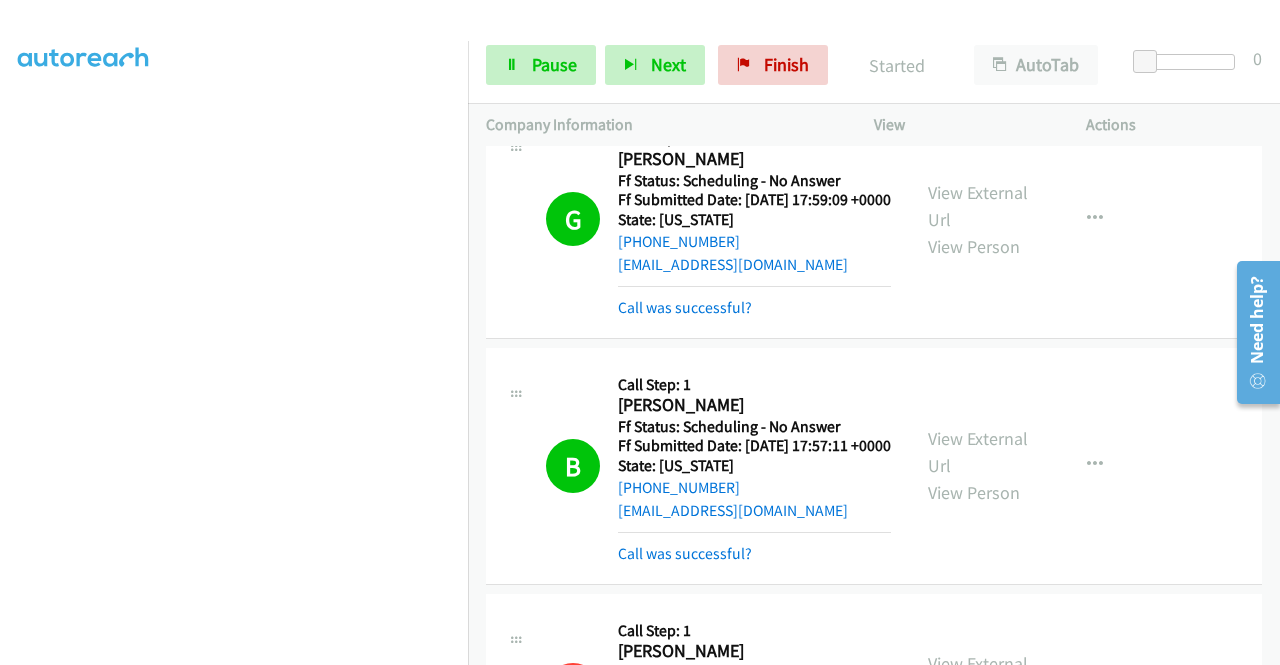 scroll, scrollTop: 400, scrollLeft: 0, axis: vertical 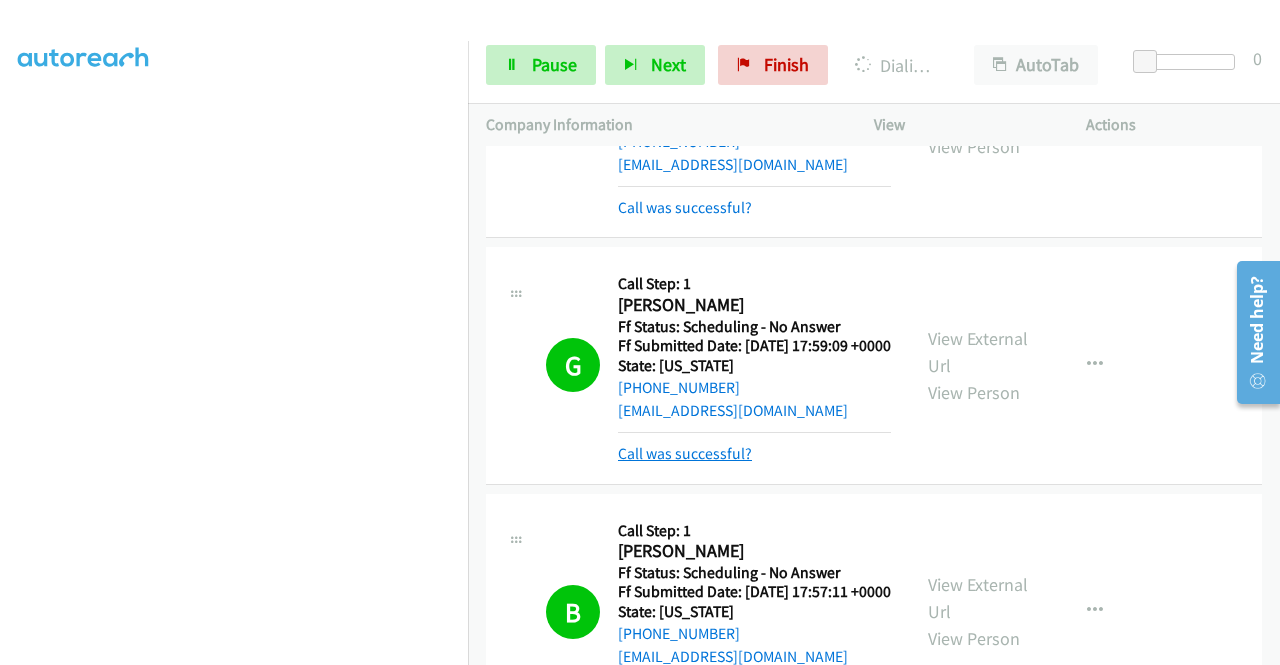 click on "Call was successful?" at bounding box center (685, 453) 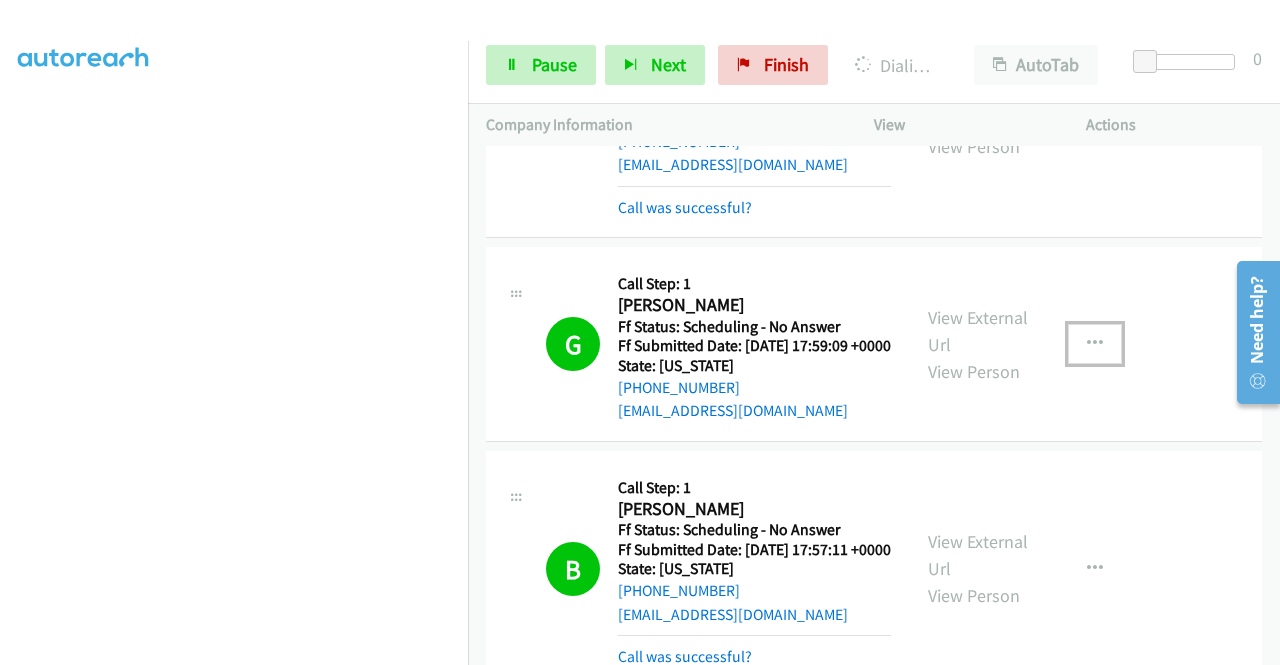 click at bounding box center (1095, 344) 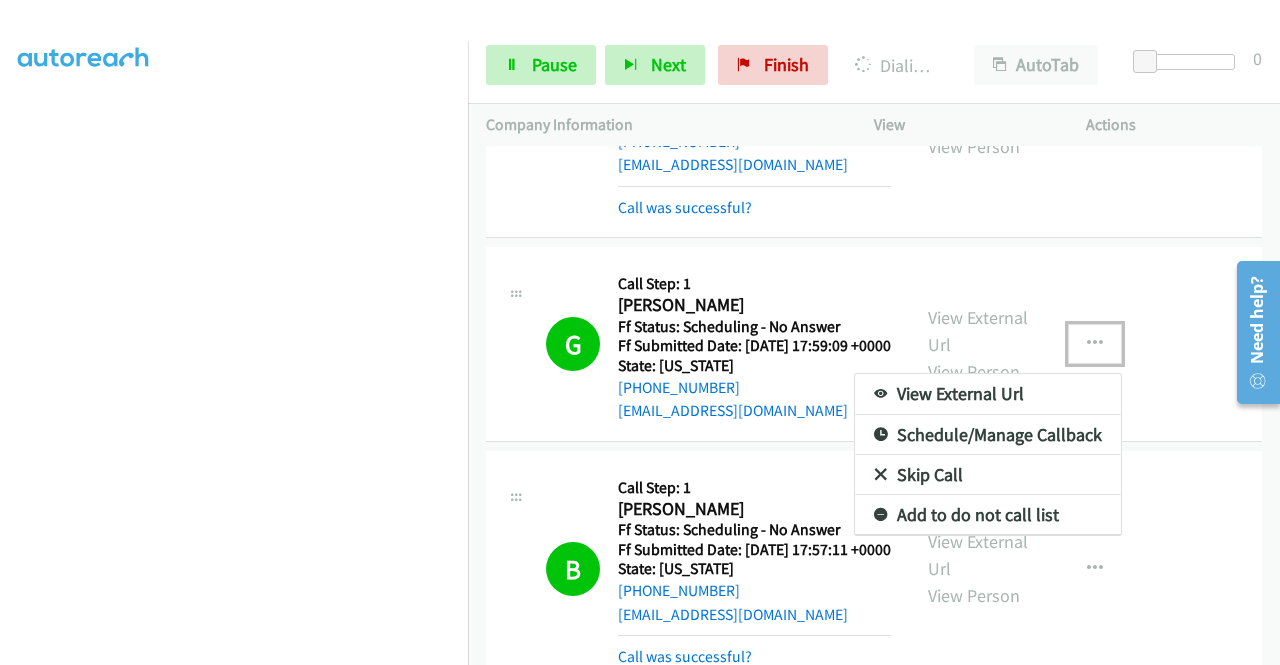 click on "Add to do not call list" at bounding box center [988, 515] 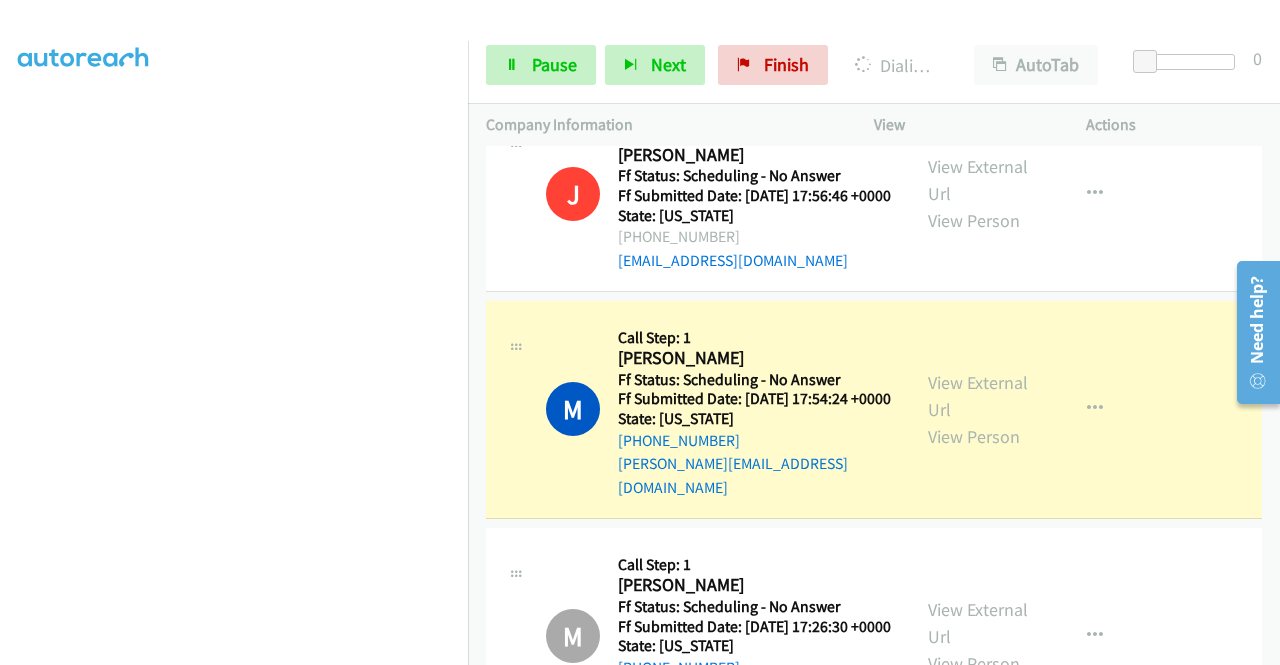 scroll, scrollTop: 1100, scrollLeft: 0, axis: vertical 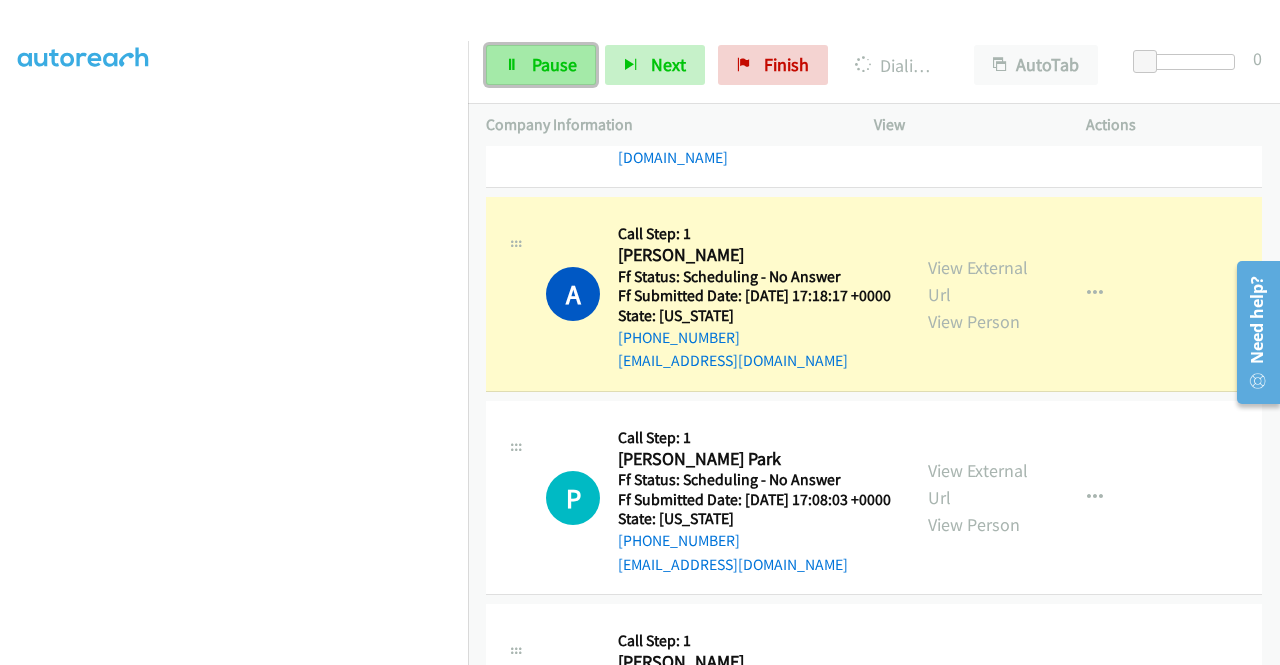 click on "Pause" at bounding box center [554, 64] 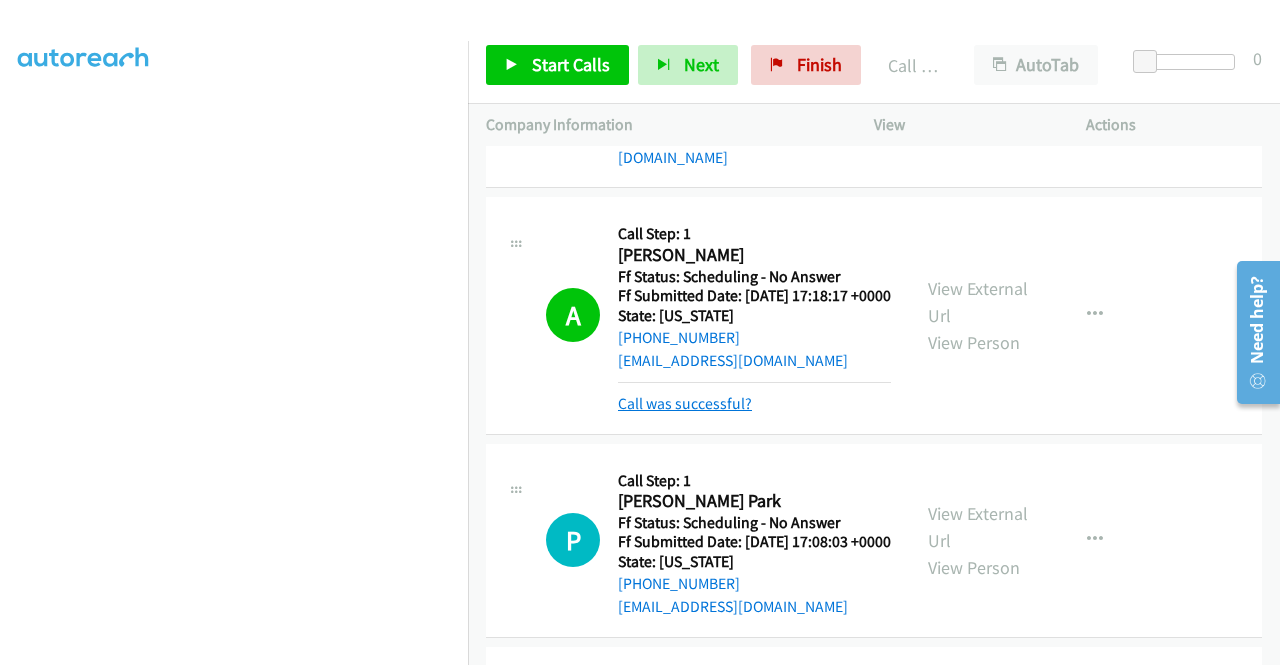 click on "Call was successful?" at bounding box center [685, 403] 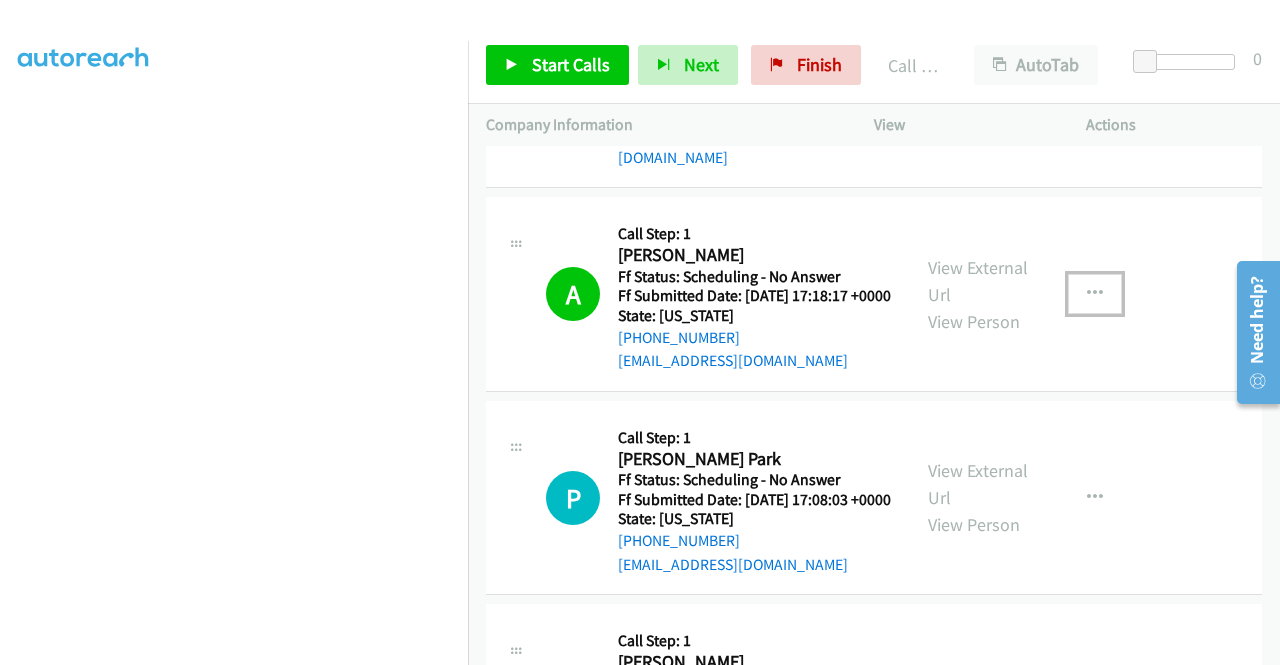 click at bounding box center [1095, 294] 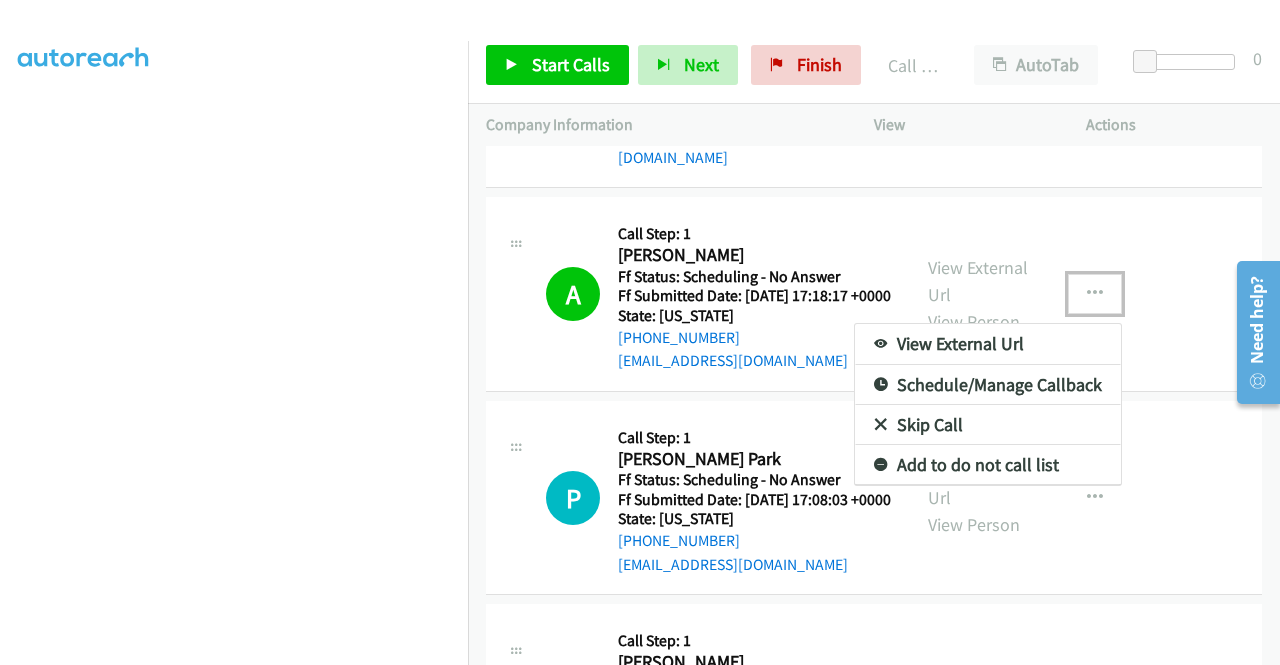click on "Add to do not call list" at bounding box center (988, 465) 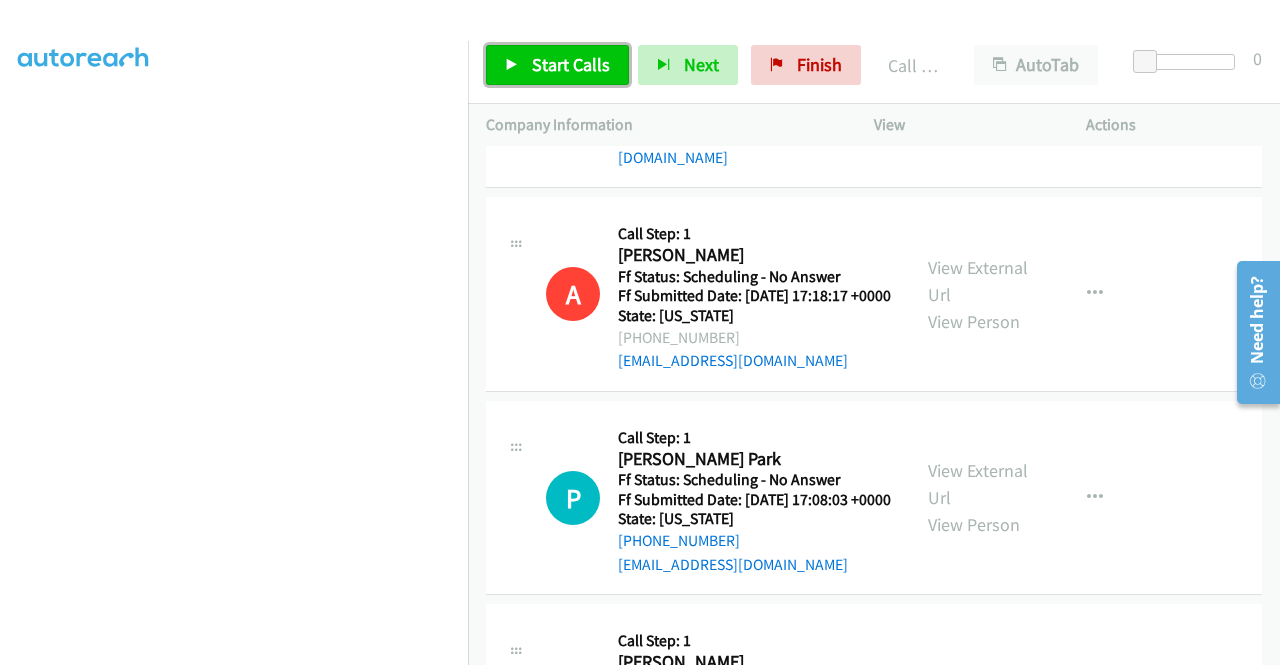 click on "Start Calls" at bounding box center [571, 64] 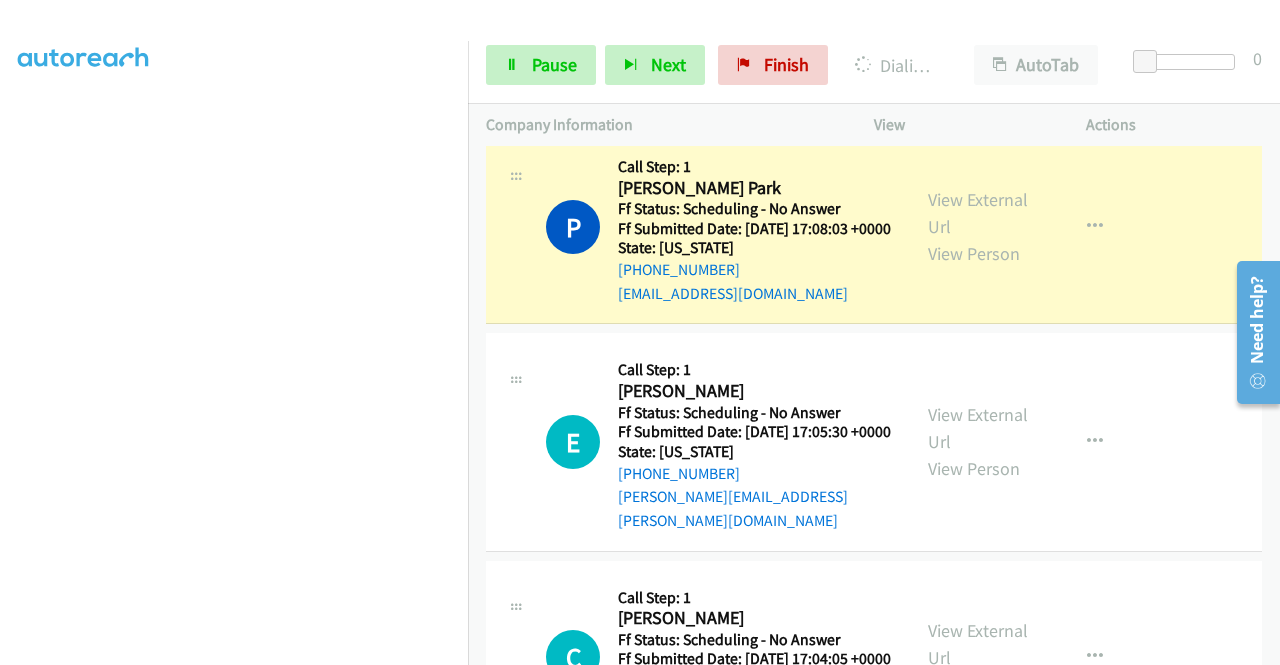 scroll, scrollTop: 1900, scrollLeft: 0, axis: vertical 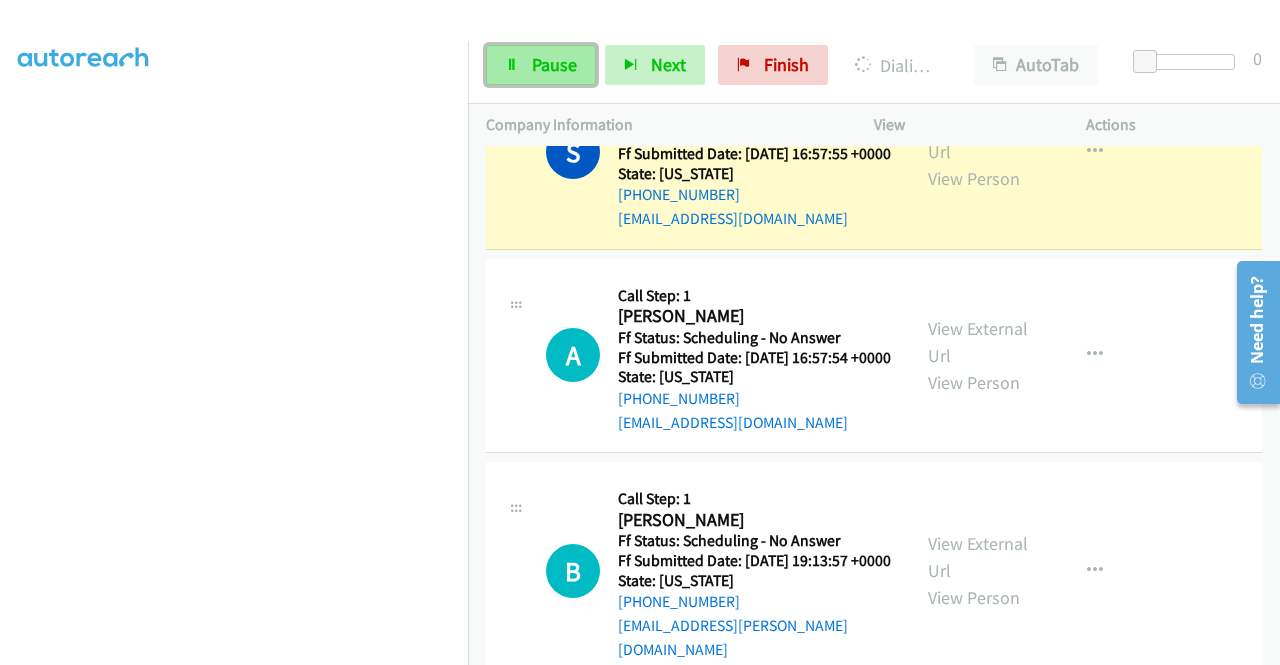 click on "Pause" at bounding box center [554, 64] 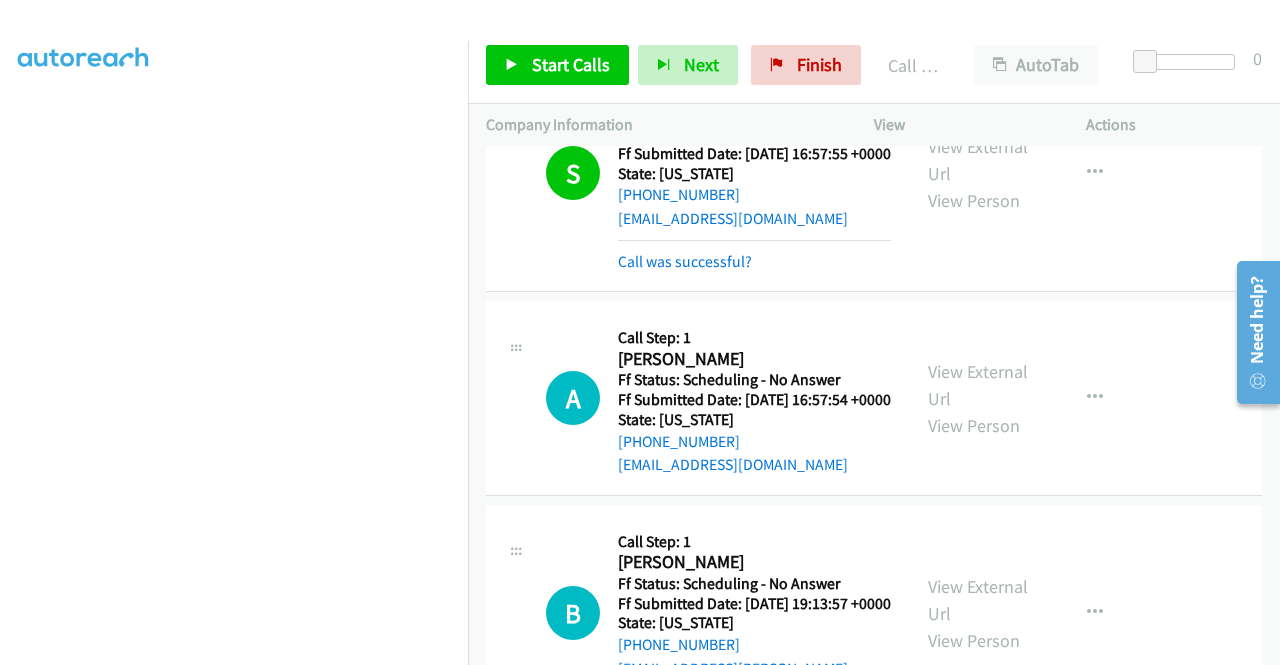 click on "Start Calls
Pause
Next
Finish
Call Completed
AutoTab
AutoTab
0" at bounding box center [874, 65] 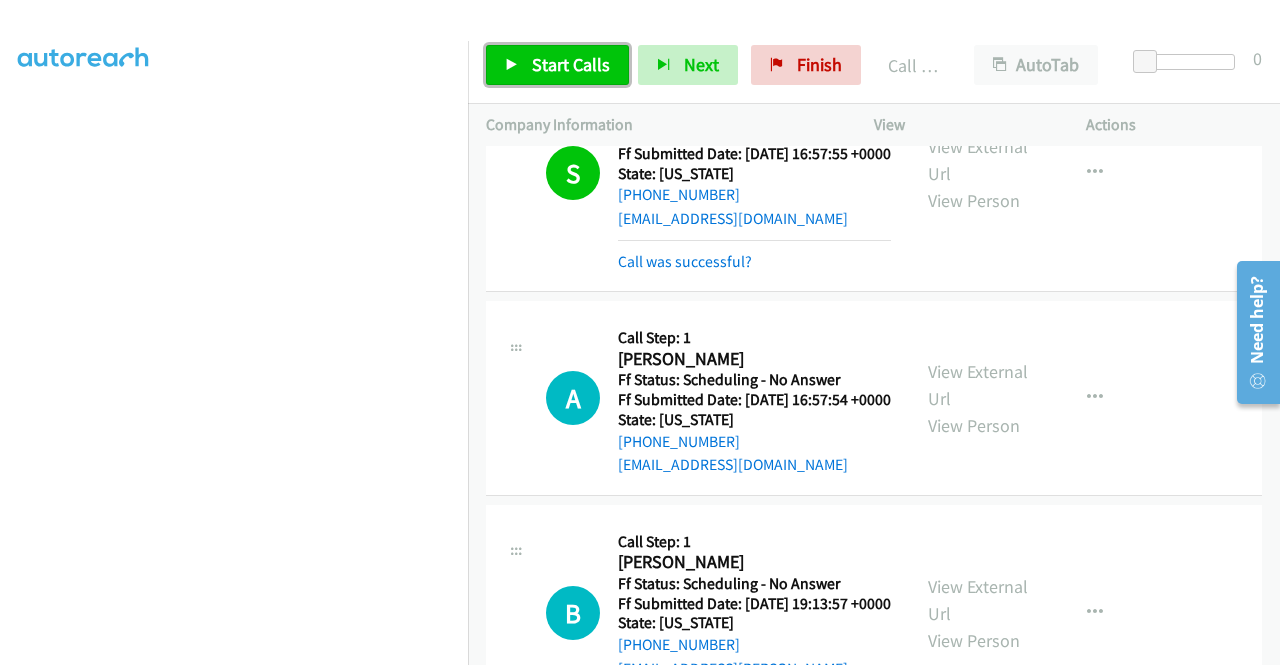 click on "Start Calls" at bounding box center [571, 64] 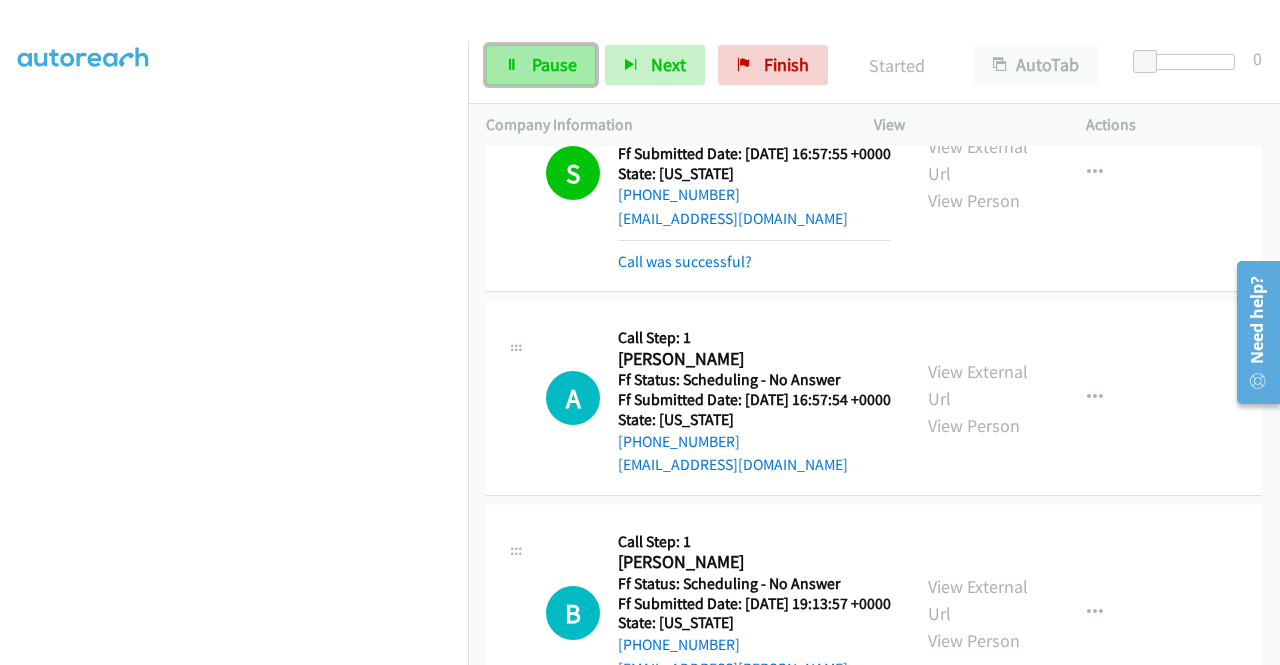 click on "Pause" at bounding box center (554, 64) 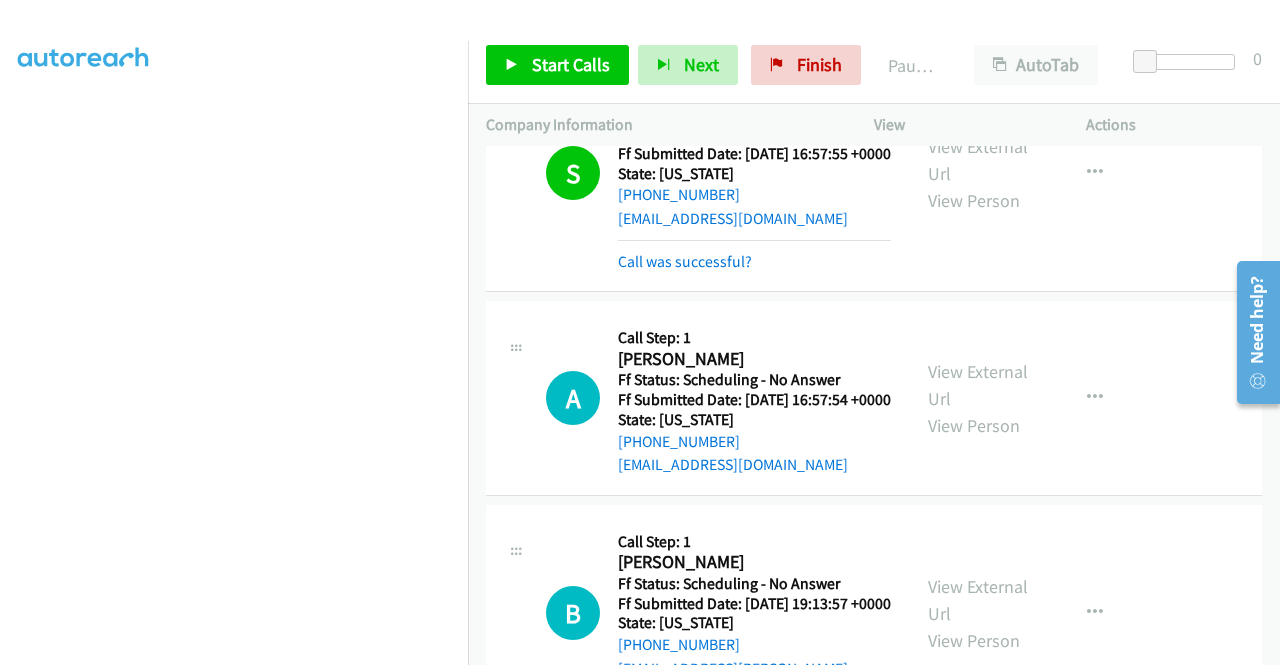 scroll, scrollTop: 356, scrollLeft: 0, axis: vertical 